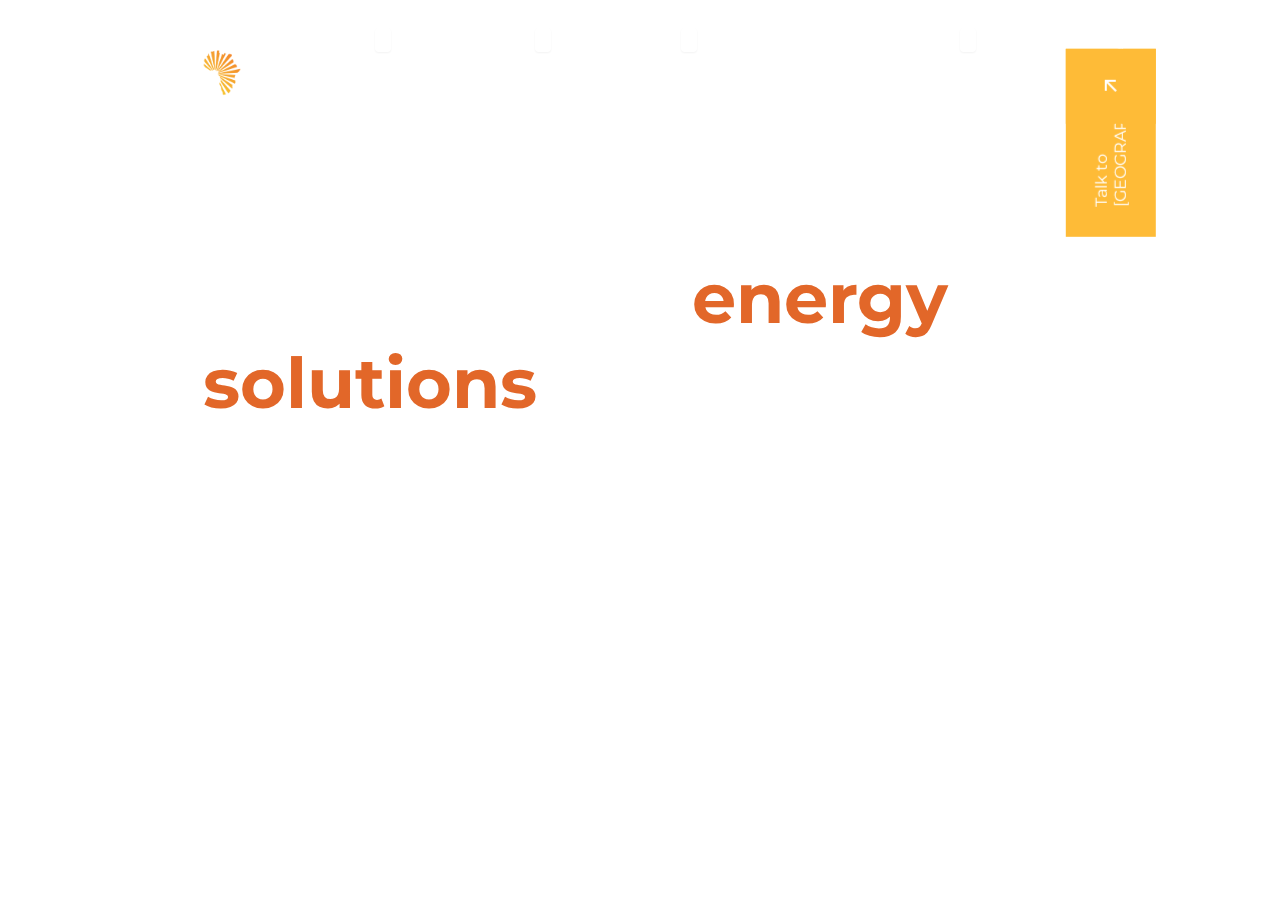 scroll, scrollTop: 0, scrollLeft: 0, axis: both 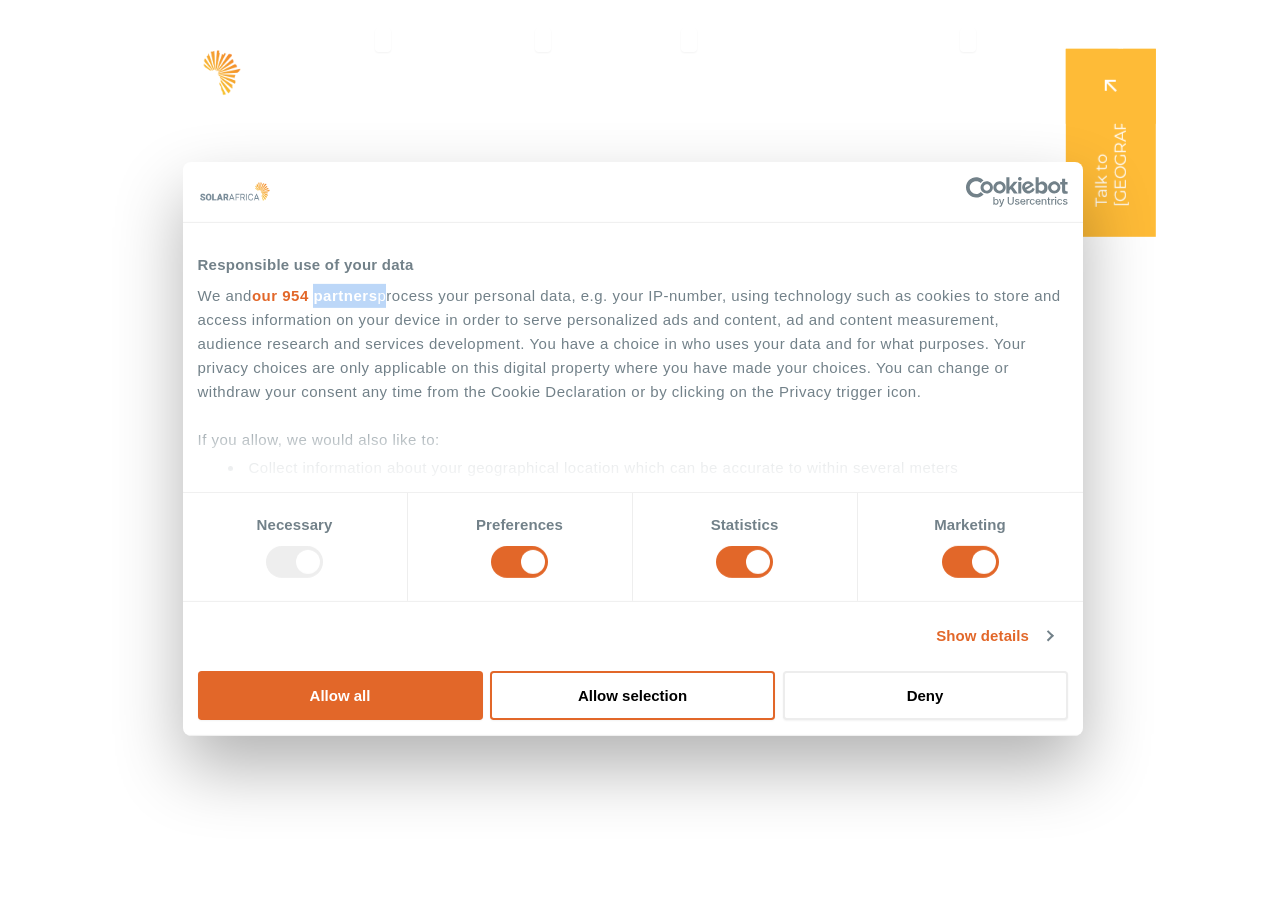 drag, startPoint x: 442, startPoint y: 613, endPoint x: 276, endPoint y: 632, distance: 167.08382 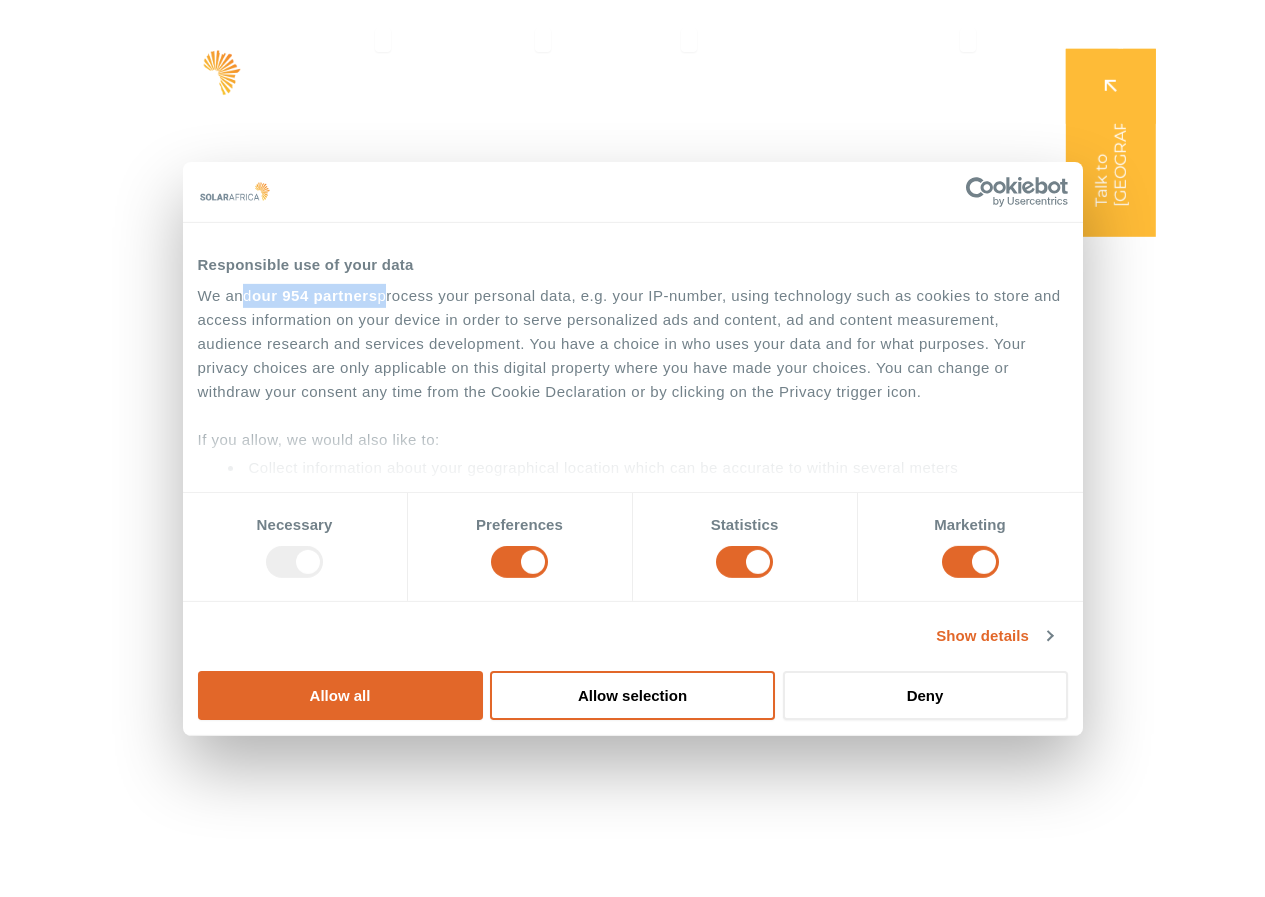 scroll, scrollTop: 100, scrollLeft: 0, axis: vertical 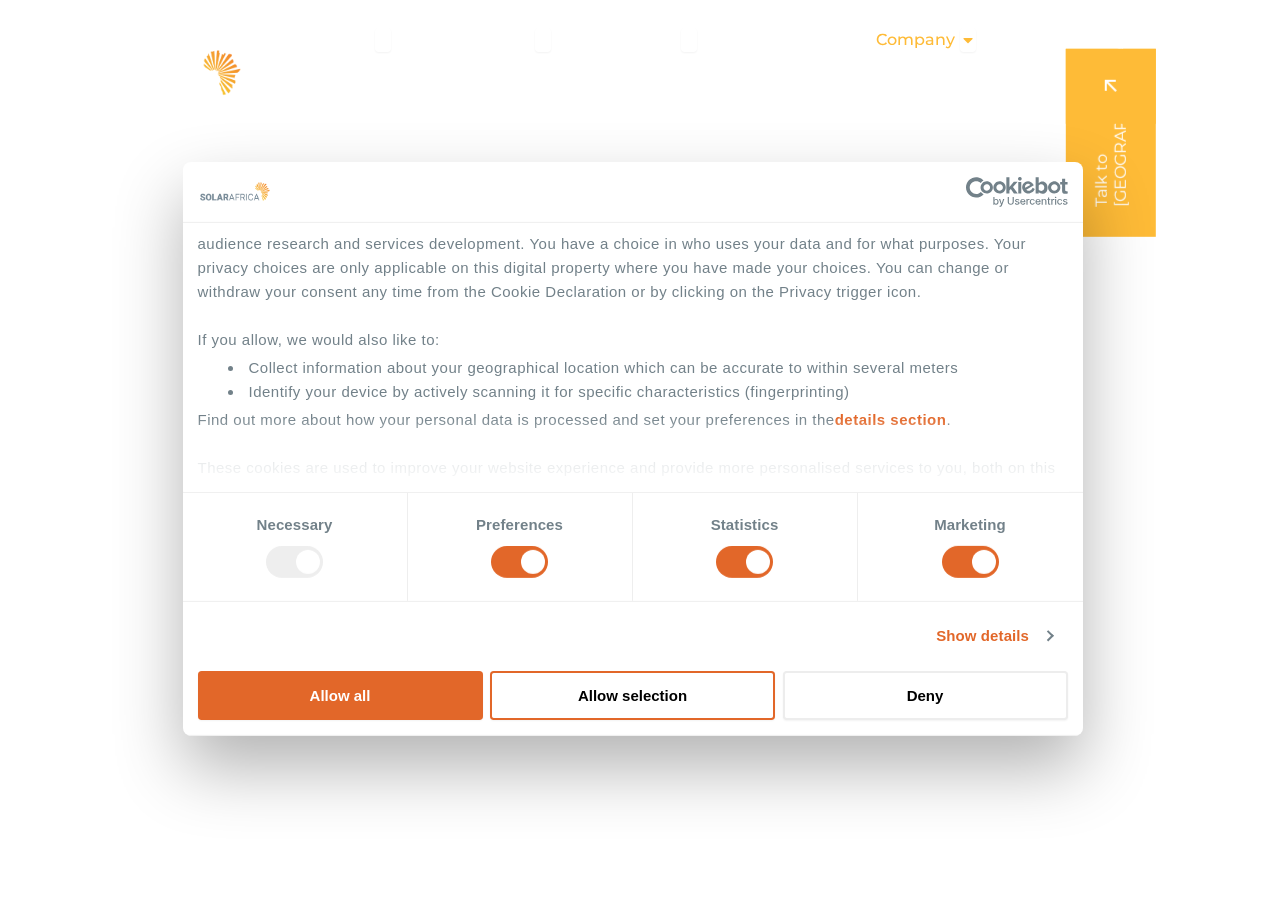 click at bounding box center (968, 40) 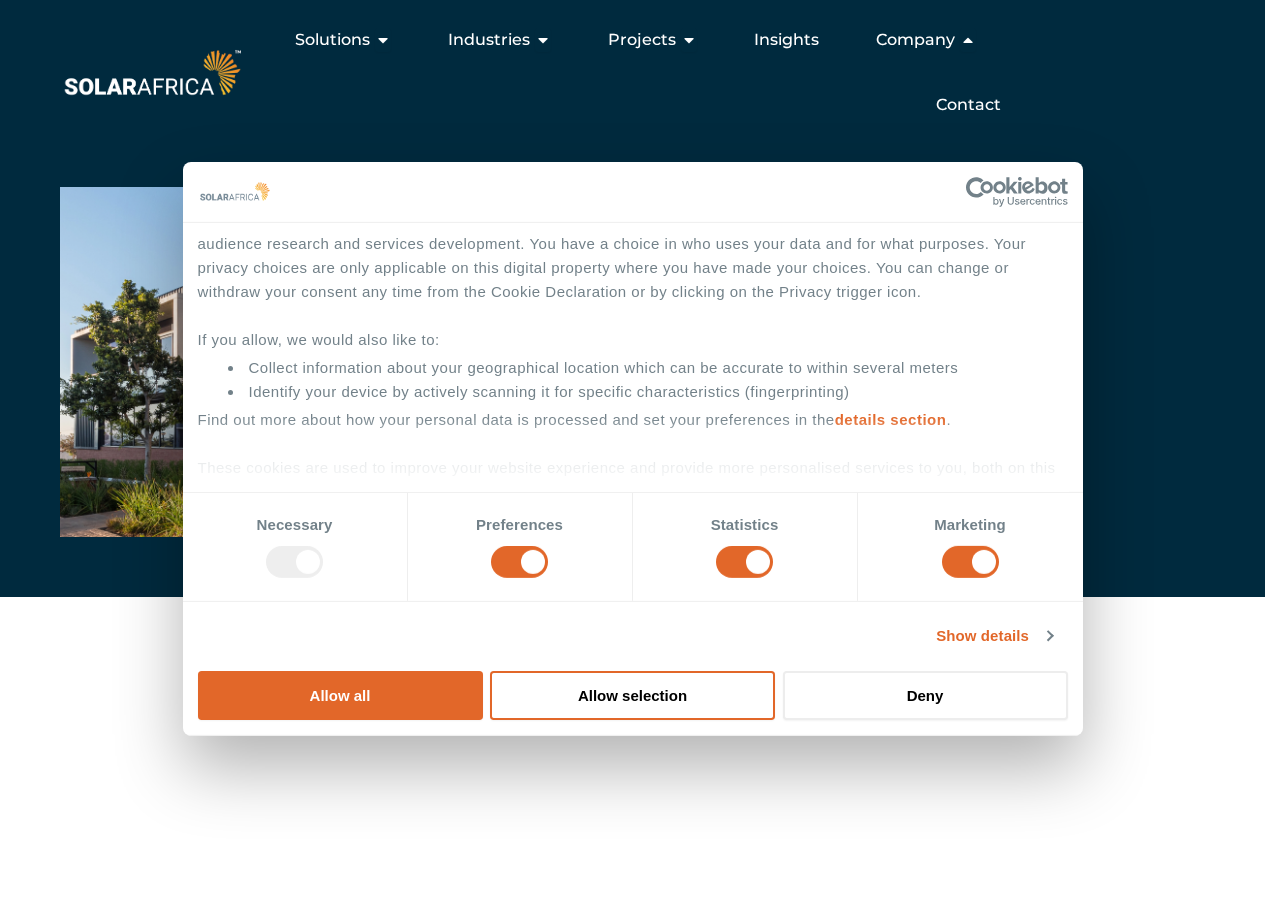 click on "About us" at bounding box center [537, 428] 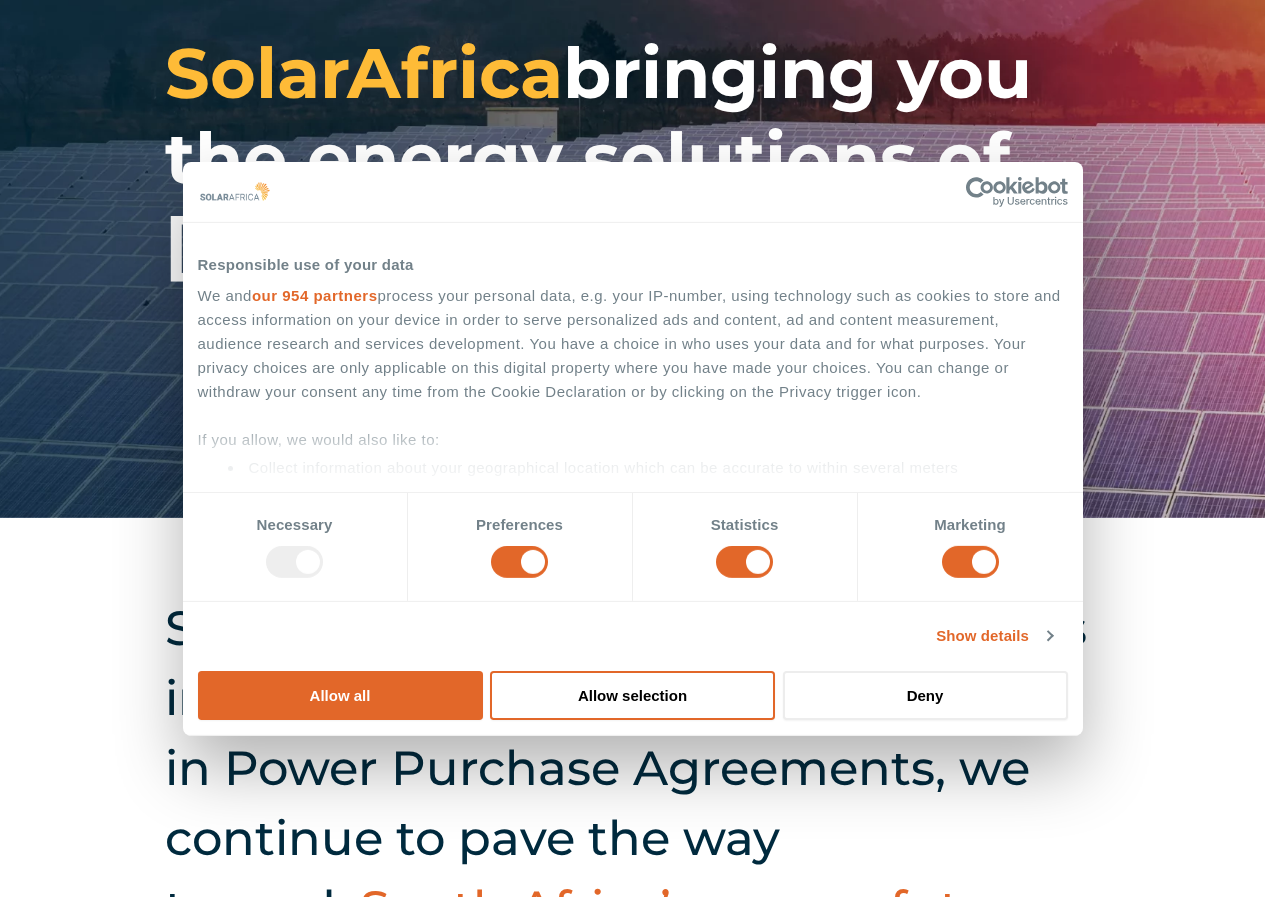 scroll, scrollTop: 400, scrollLeft: 0, axis: vertical 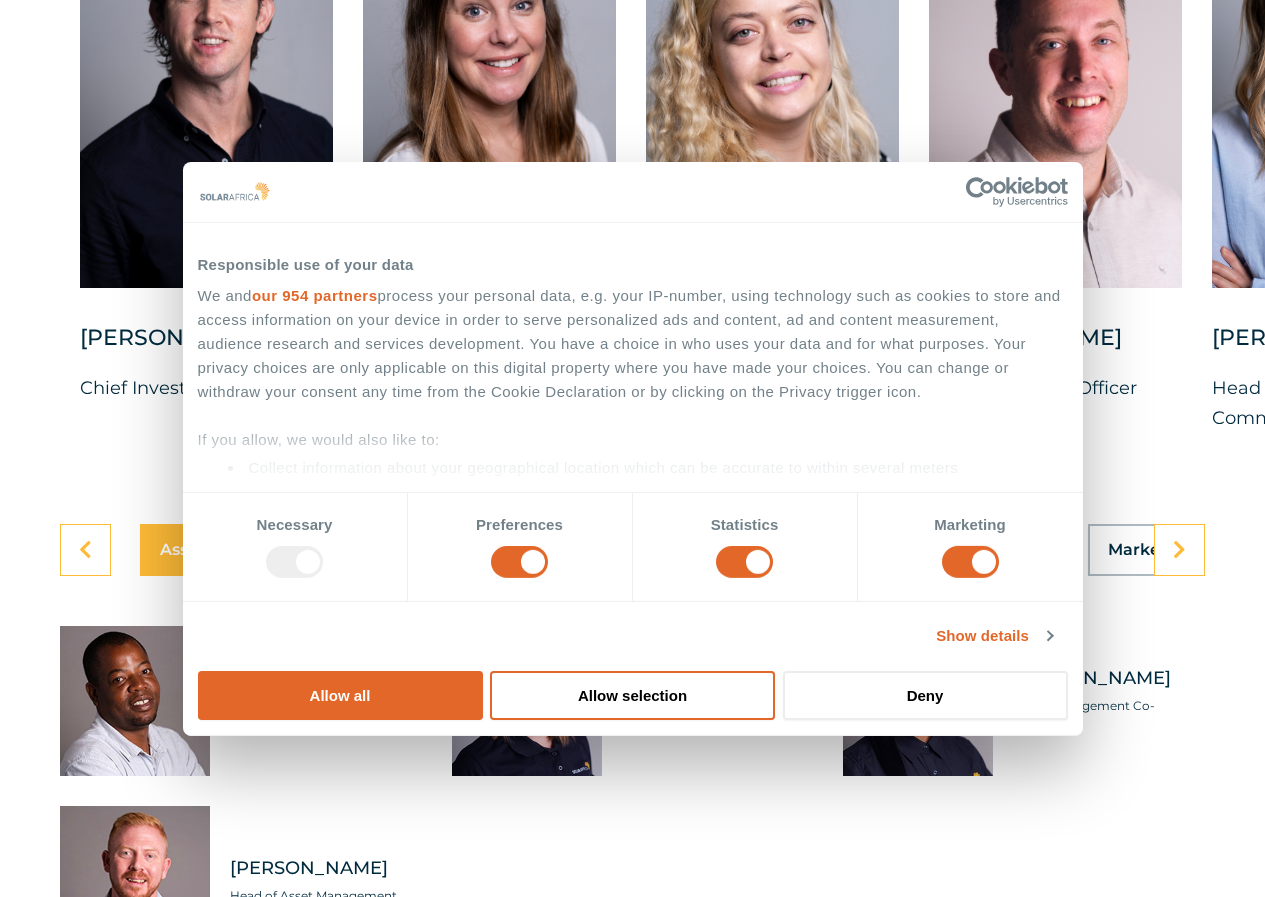 drag, startPoint x: 1107, startPoint y: 408, endPoint x: 784, endPoint y: 355, distance: 327.31943 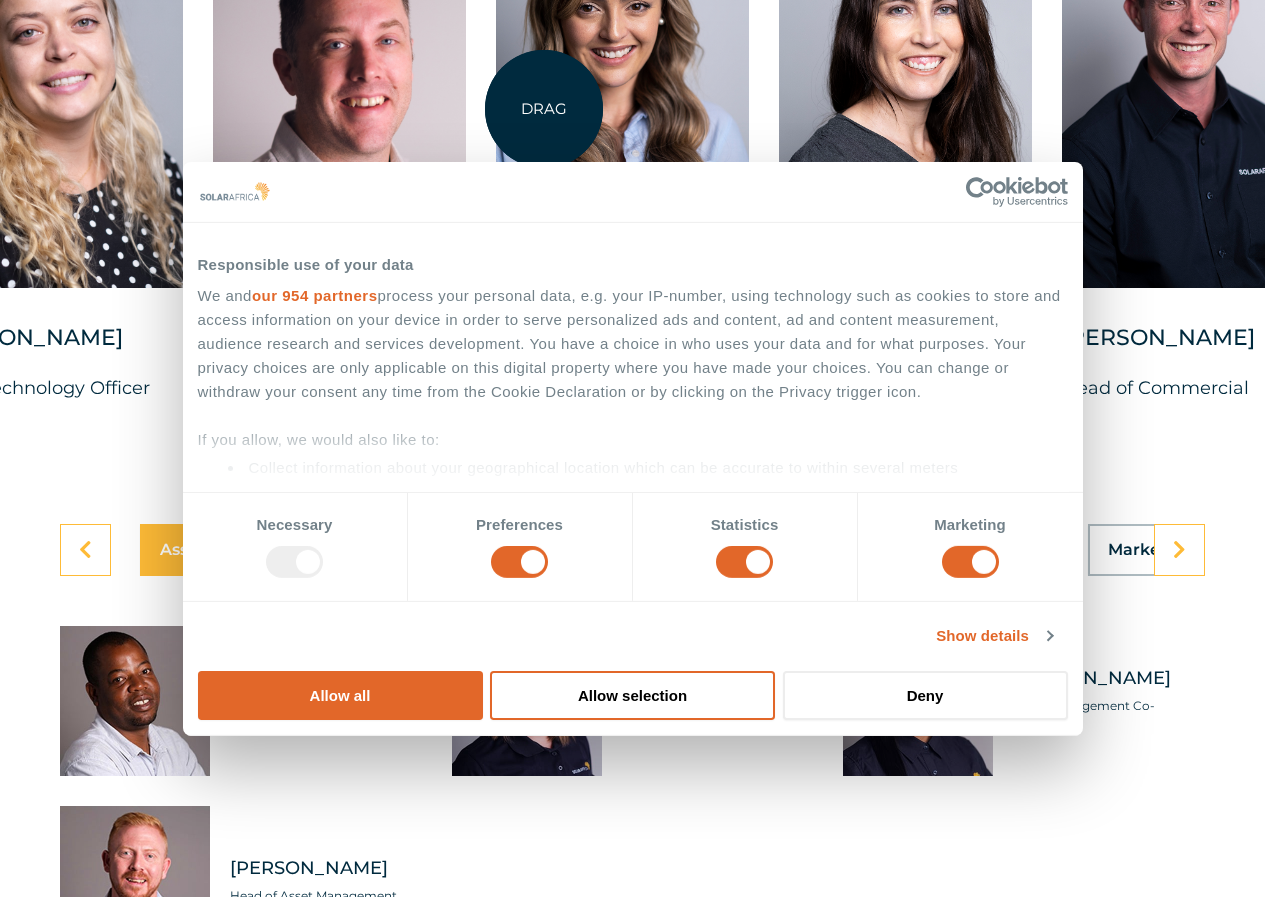 drag, startPoint x: 1260, startPoint y: 259, endPoint x: 544, endPoint y: 109, distance: 731.5436 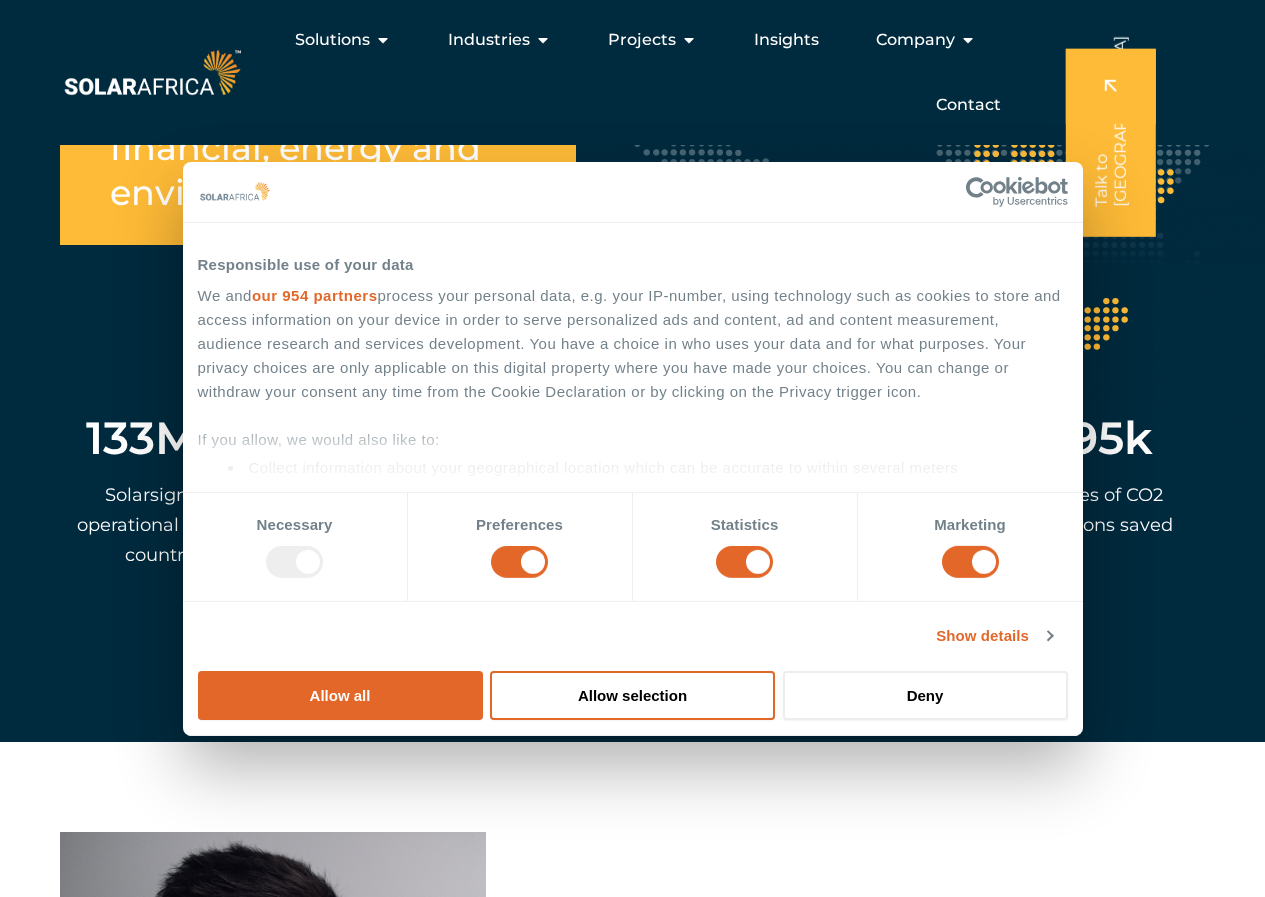 scroll, scrollTop: 3532, scrollLeft: 0, axis: vertical 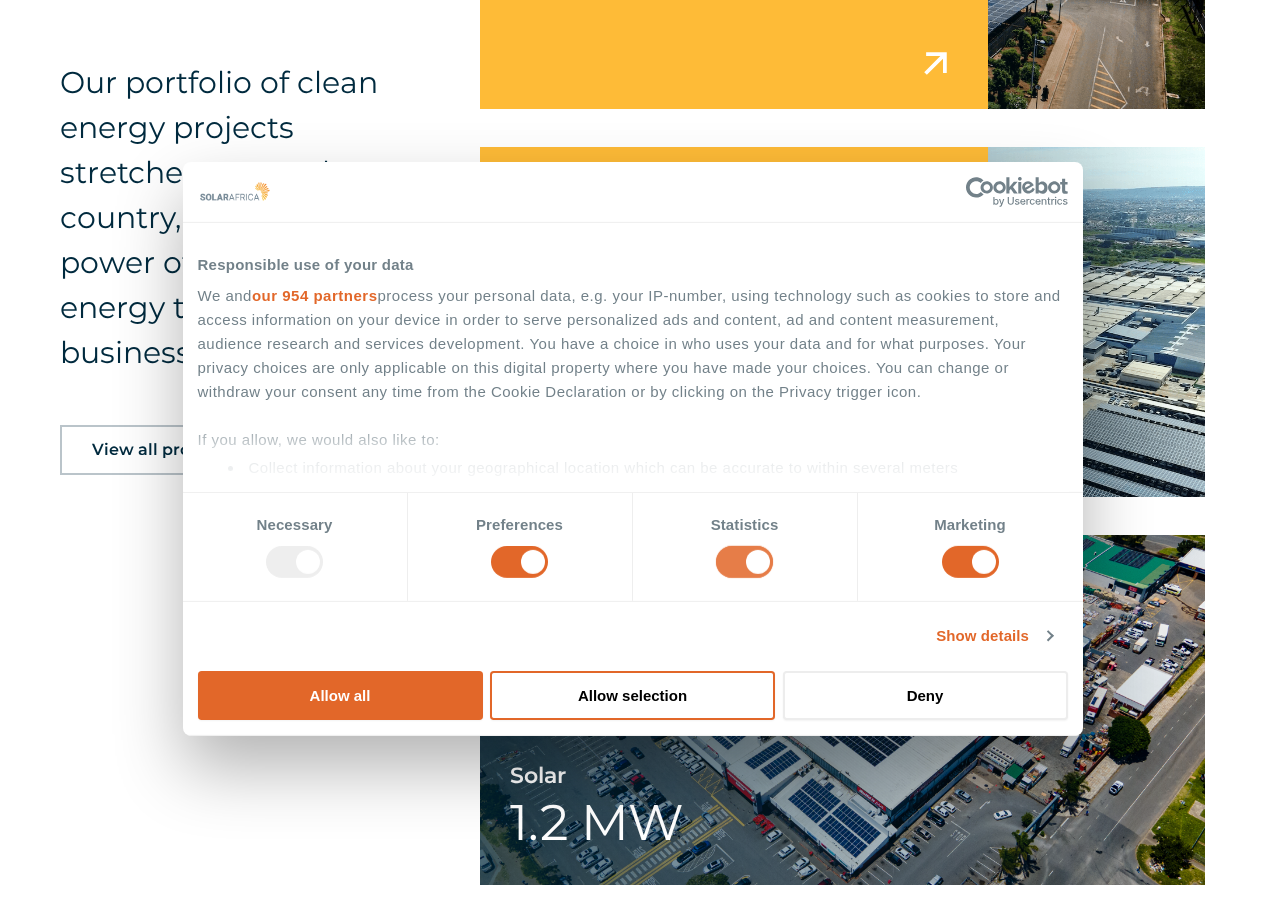 click on "Statistics" at bounding box center [744, 562] 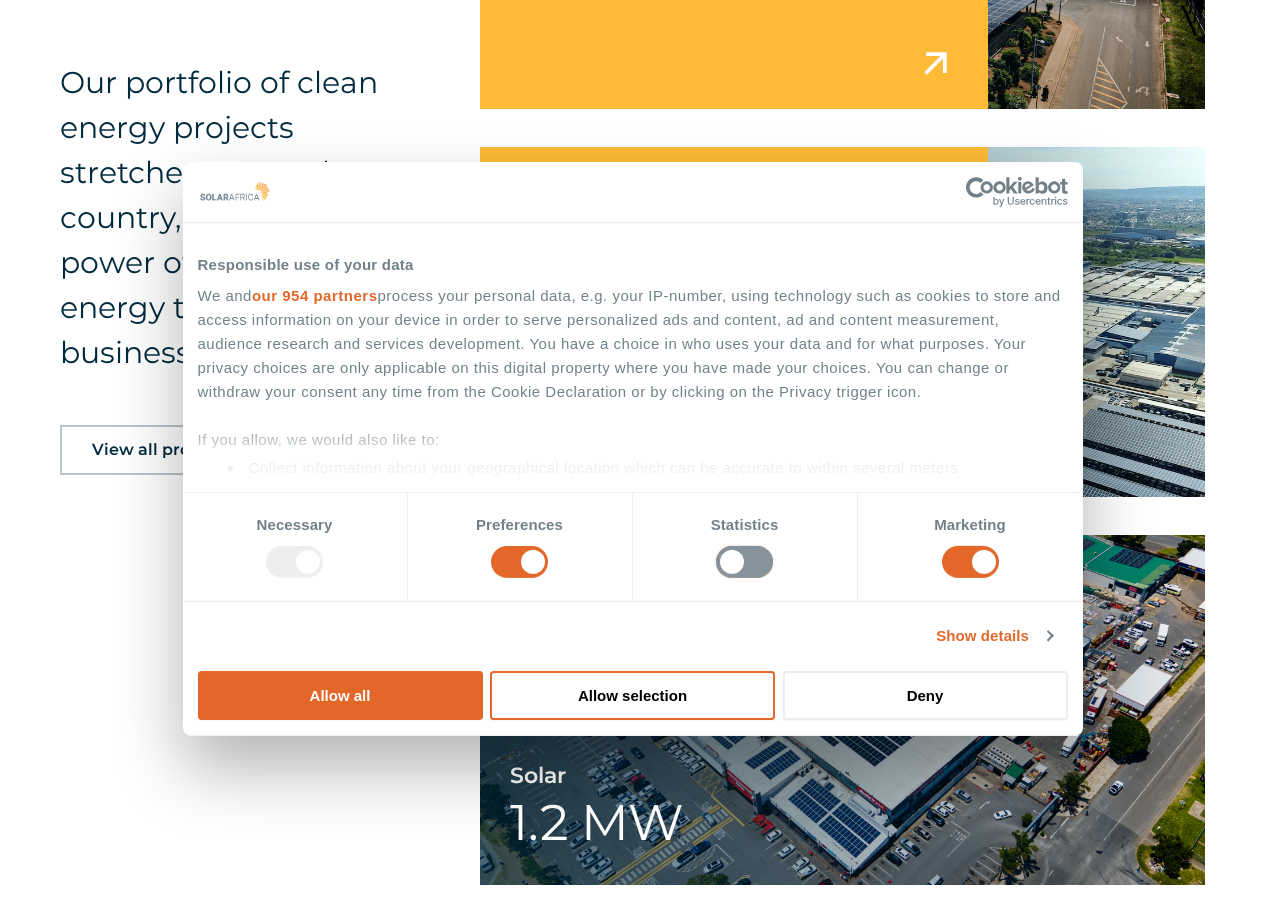 click on "Statistics" at bounding box center [744, 562] 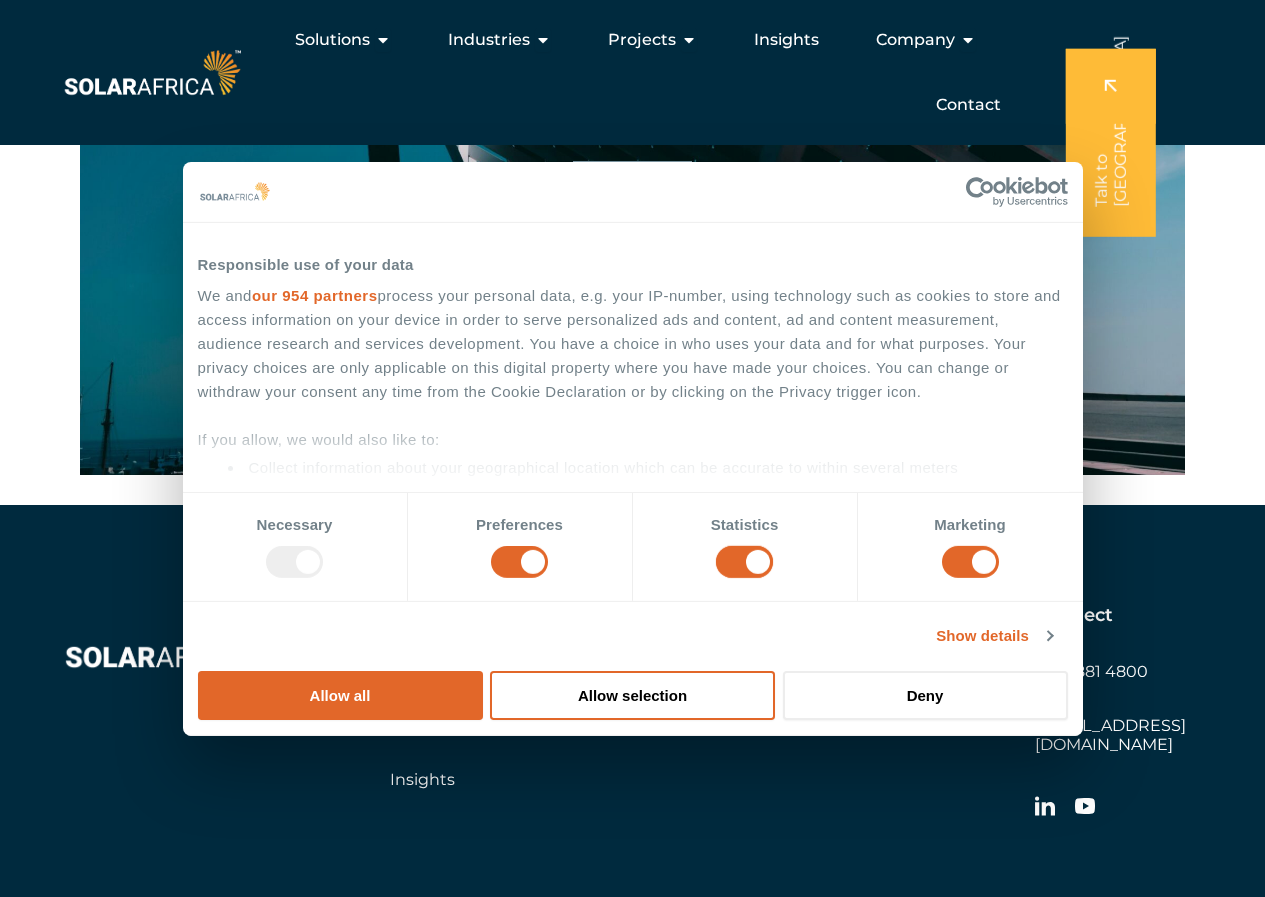 scroll, scrollTop: 5892, scrollLeft: 0, axis: vertical 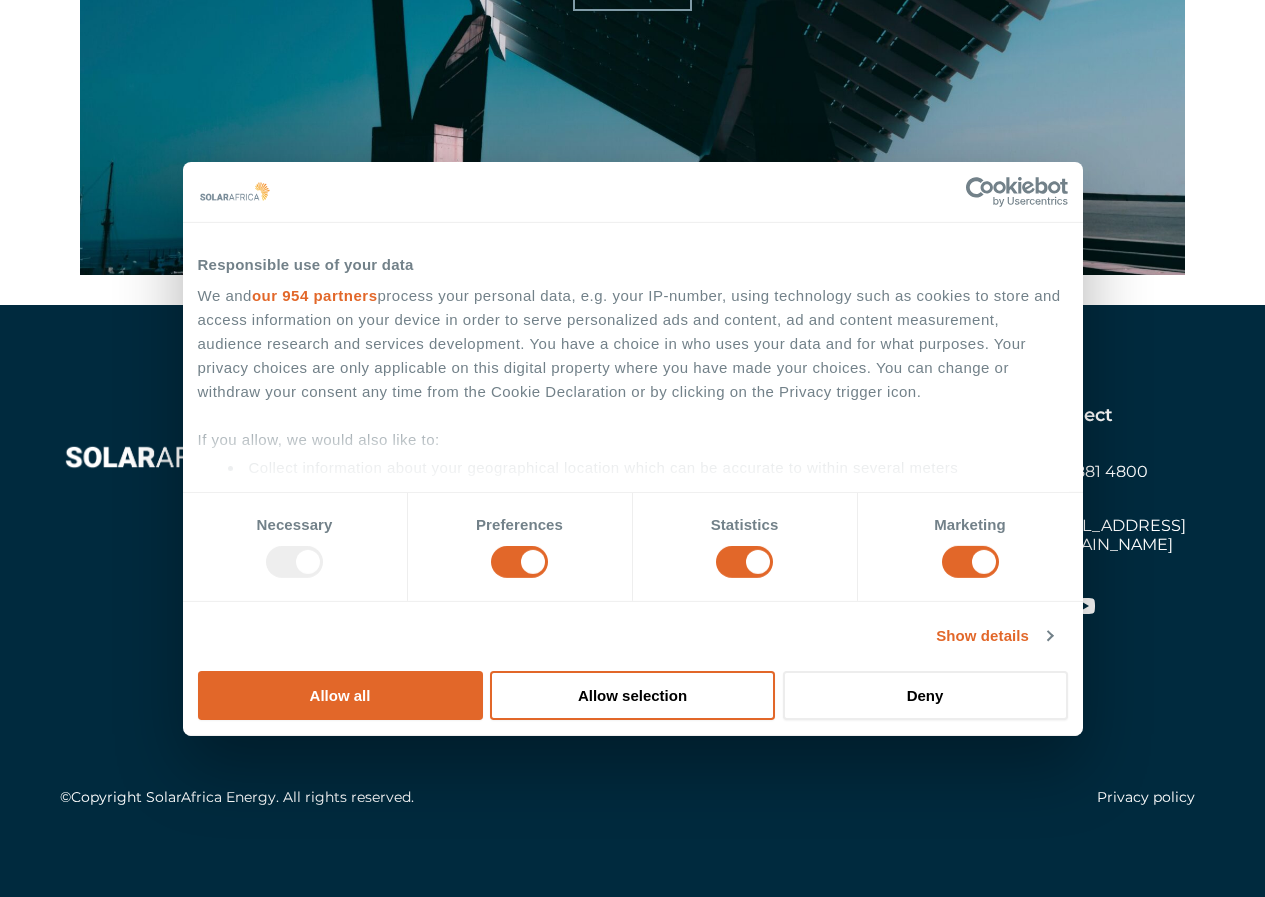 click on "Company" at bounding box center (429, 525) 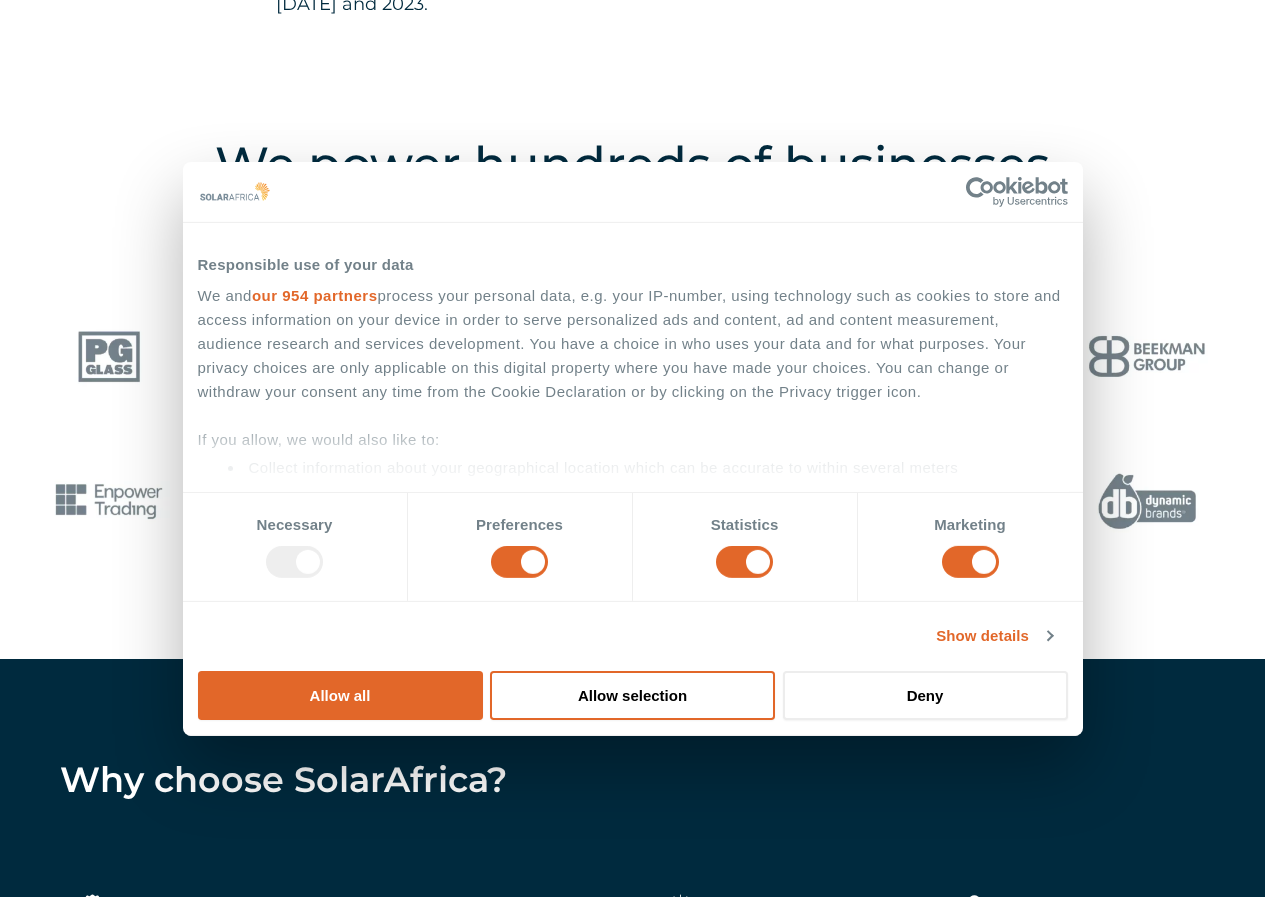 scroll, scrollTop: 3000, scrollLeft: 0, axis: vertical 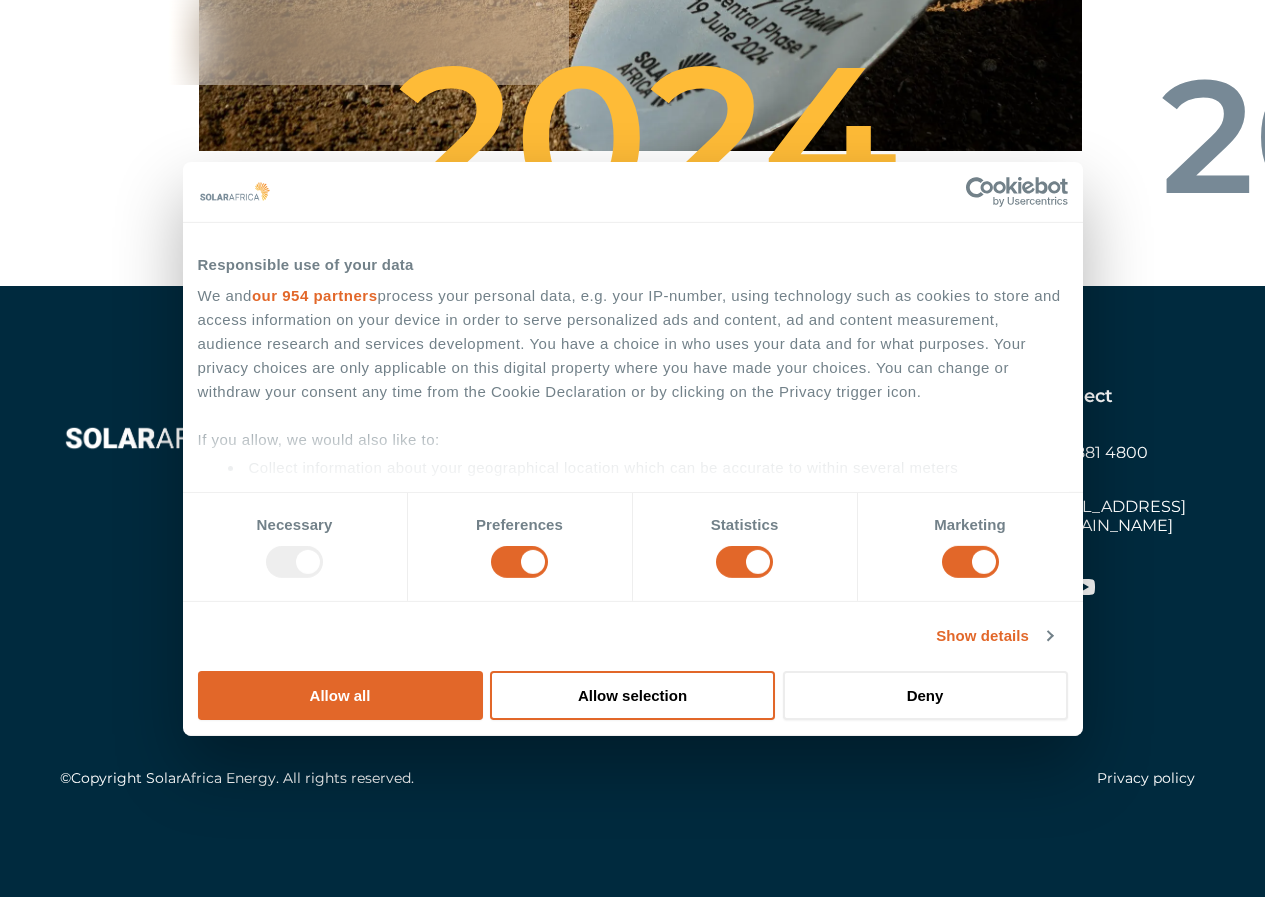 click on "Projects" at bounding box center (637, 506) 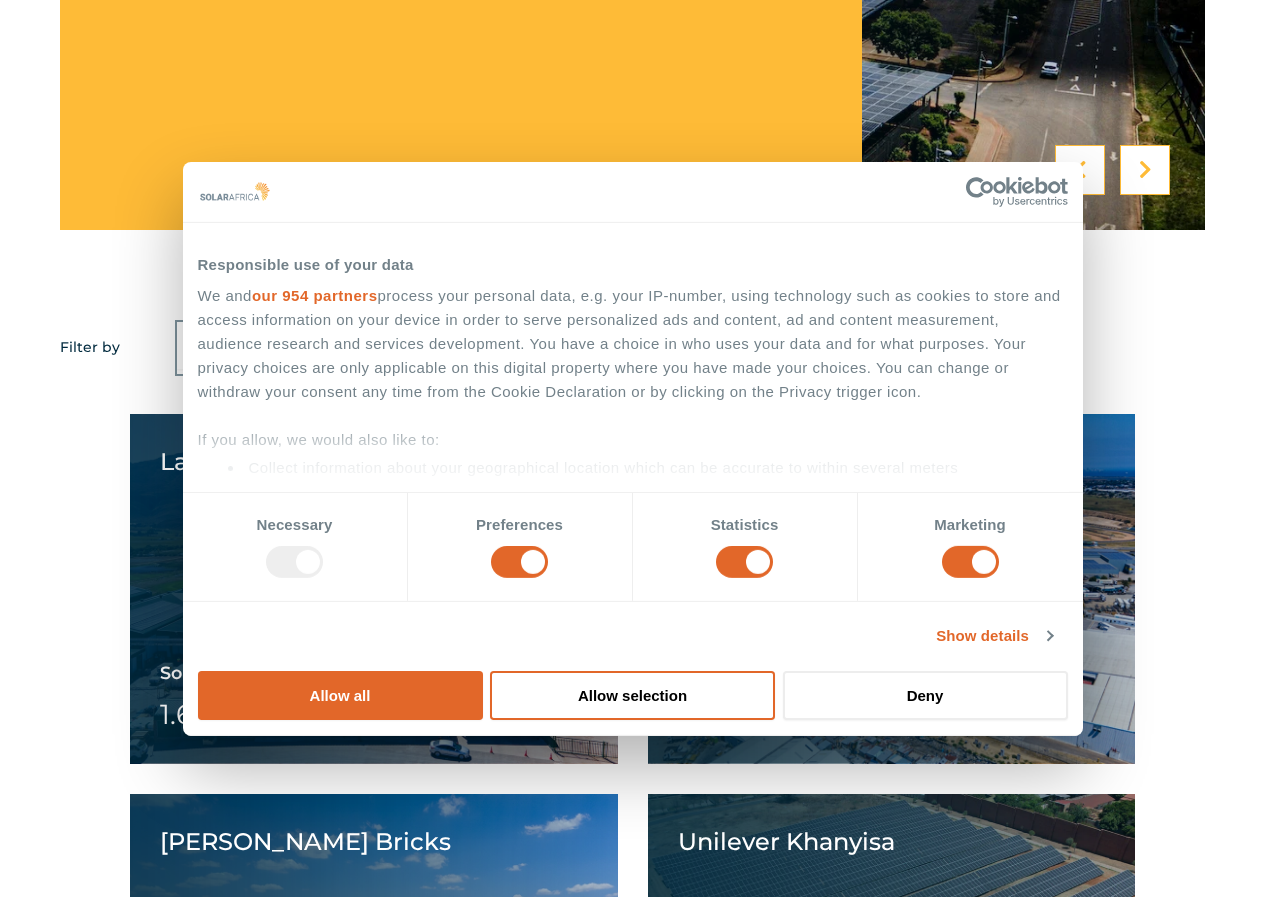 scroll, scrollTop: 1500, scrollLeft: 0, axis: vertical 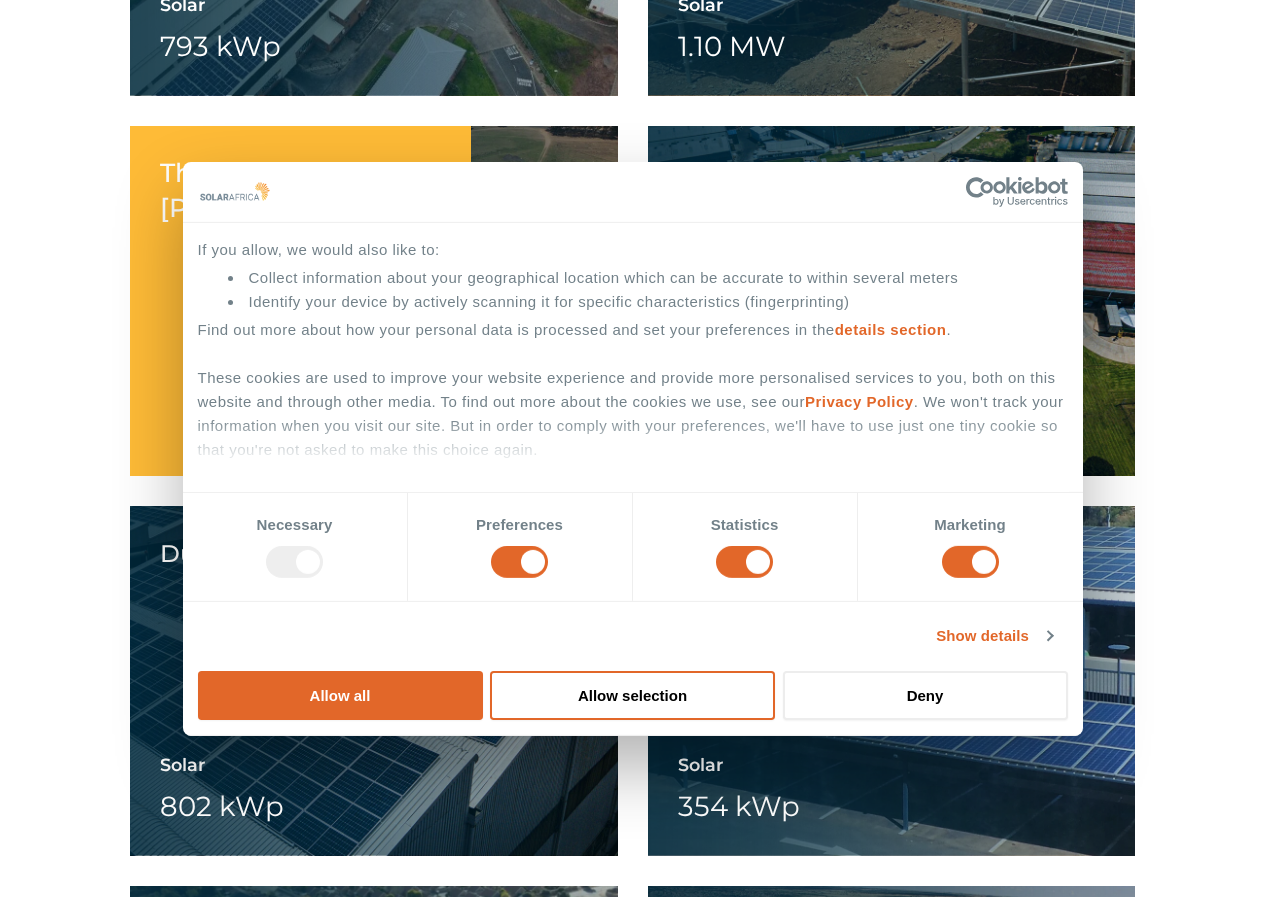 click on "View project gallery" at bounding box center (322, 429) 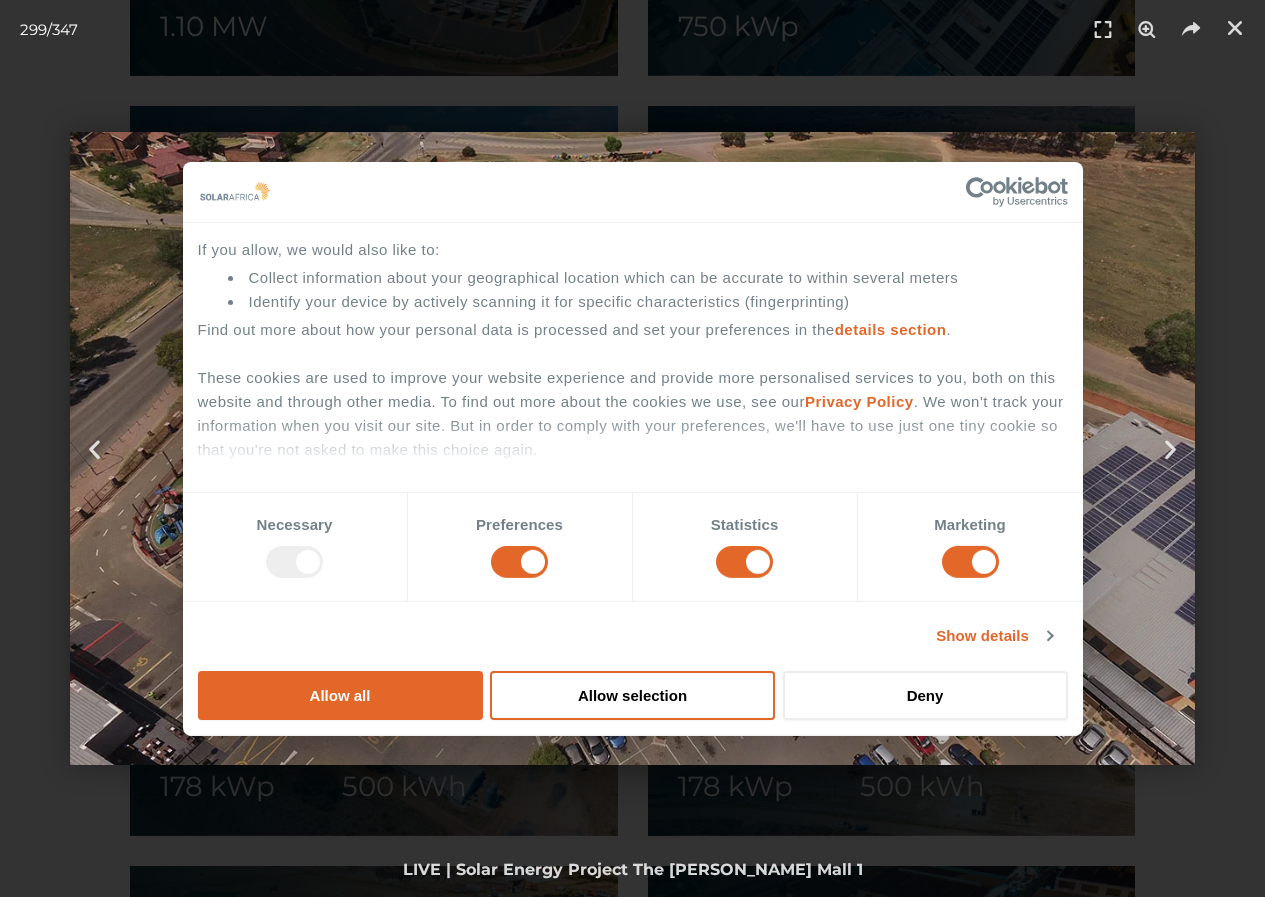 scroll, scrollTop: 10848, scrollLeft: 0, axis: vertical 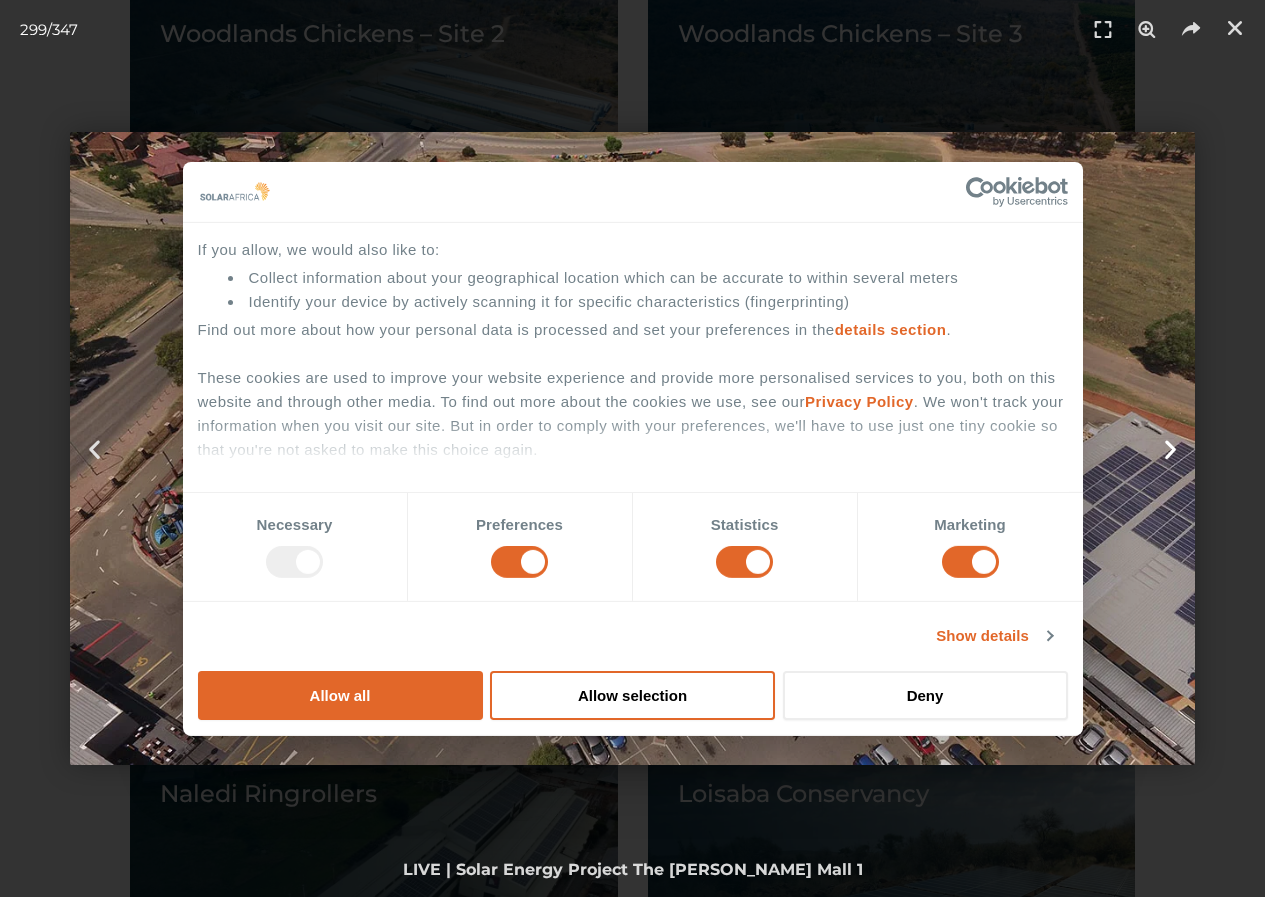 click at bounding box center [1170, 448] 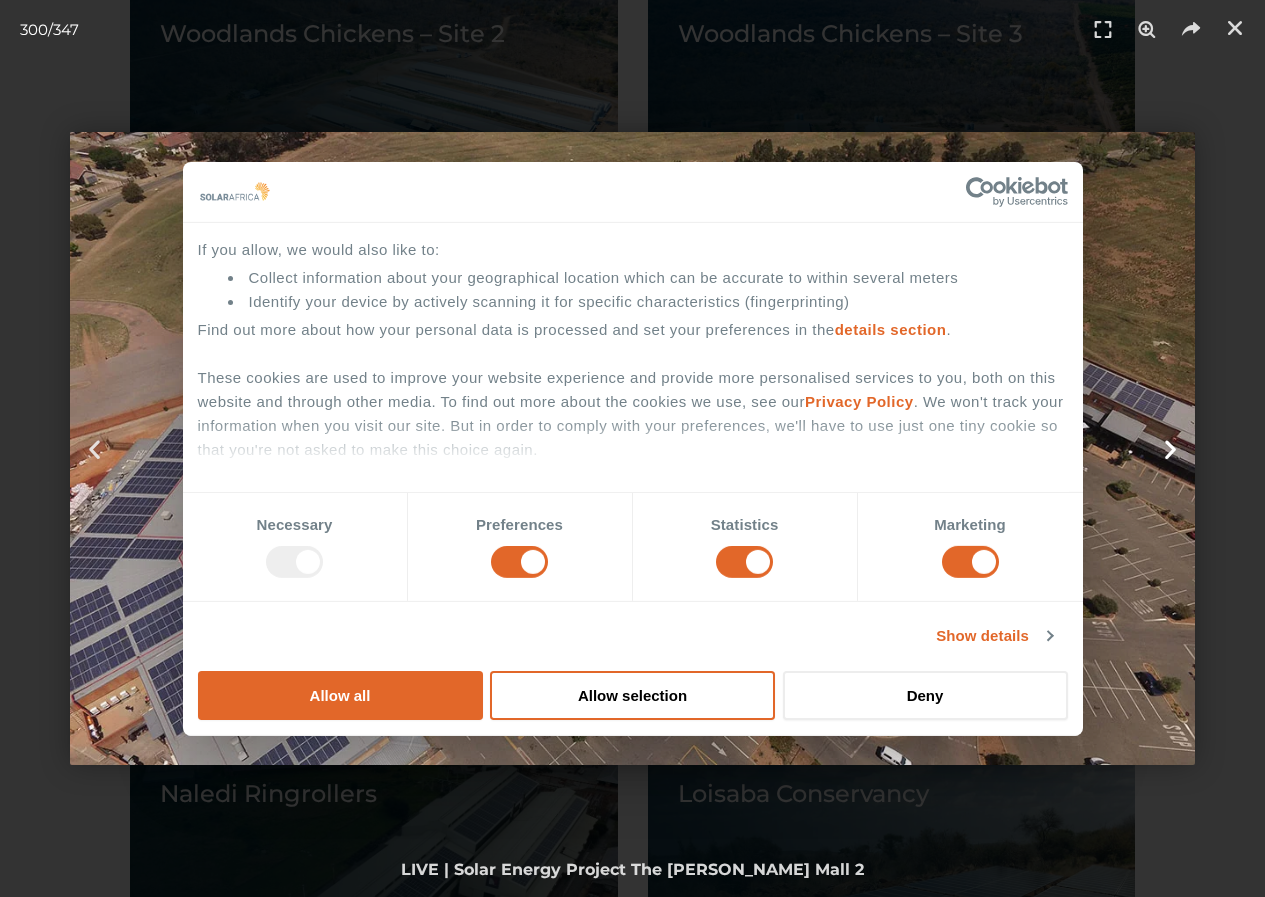click at bounding box center [1170, 448] 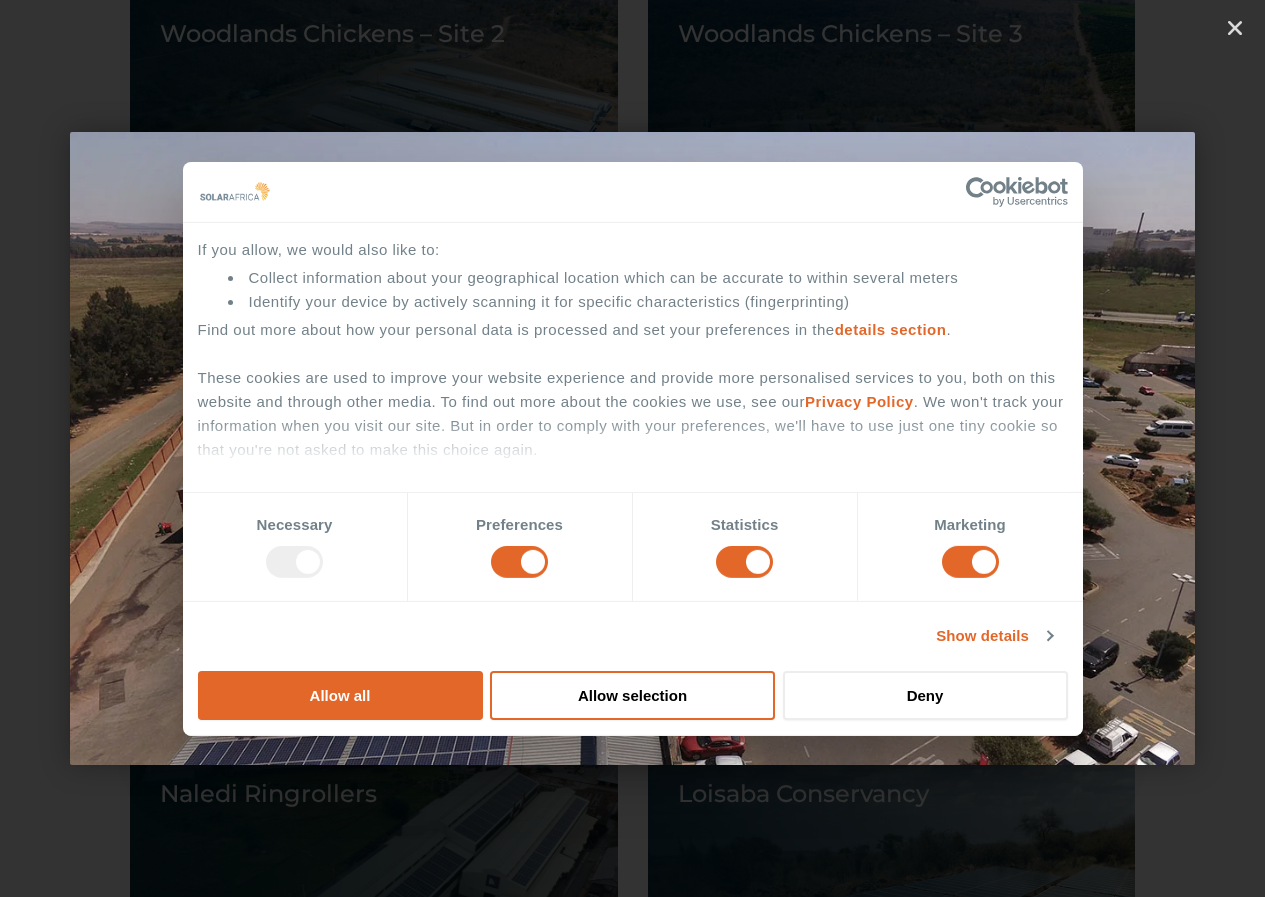 click at bounding box center (1170, 448) 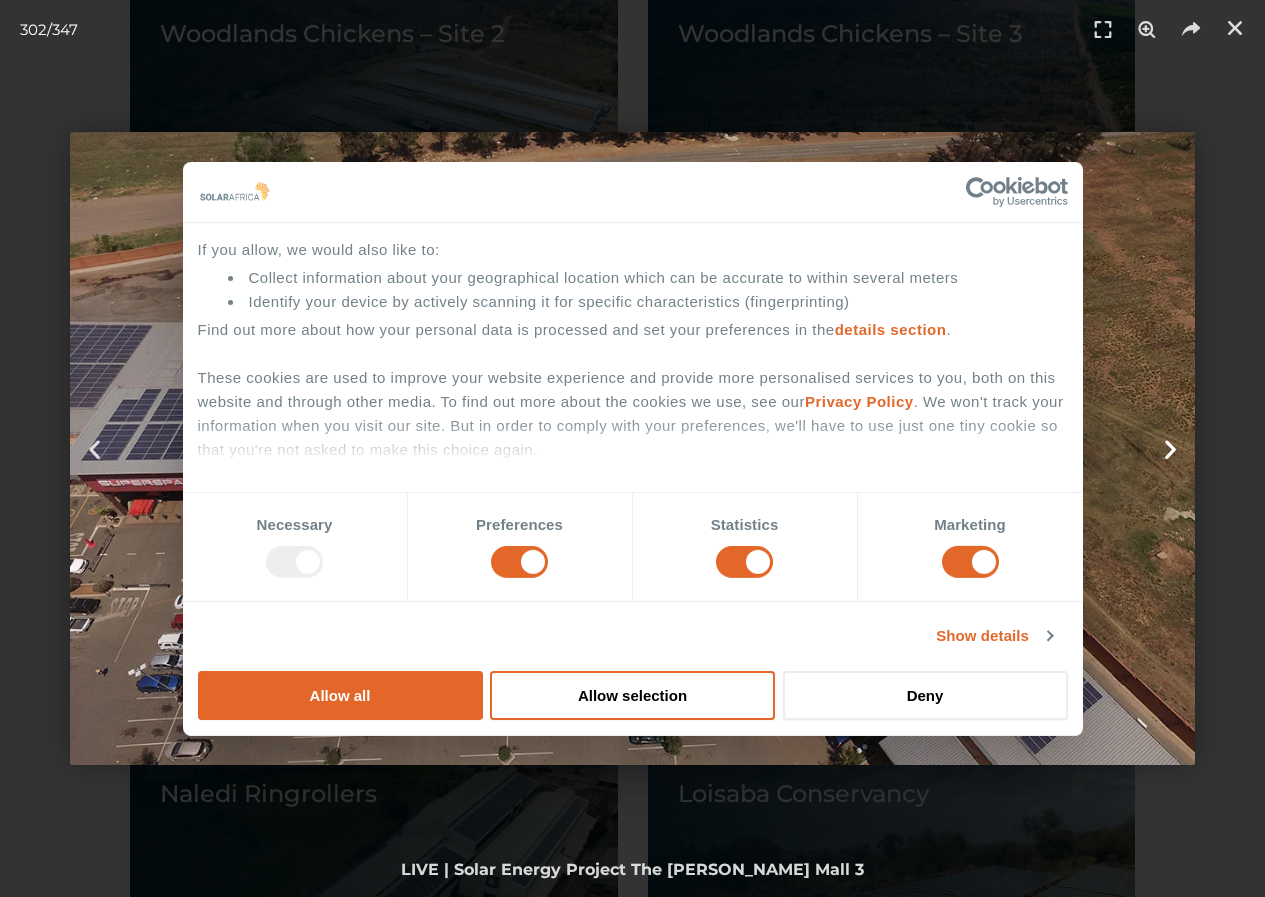 click at bounding box center (1170, 448) 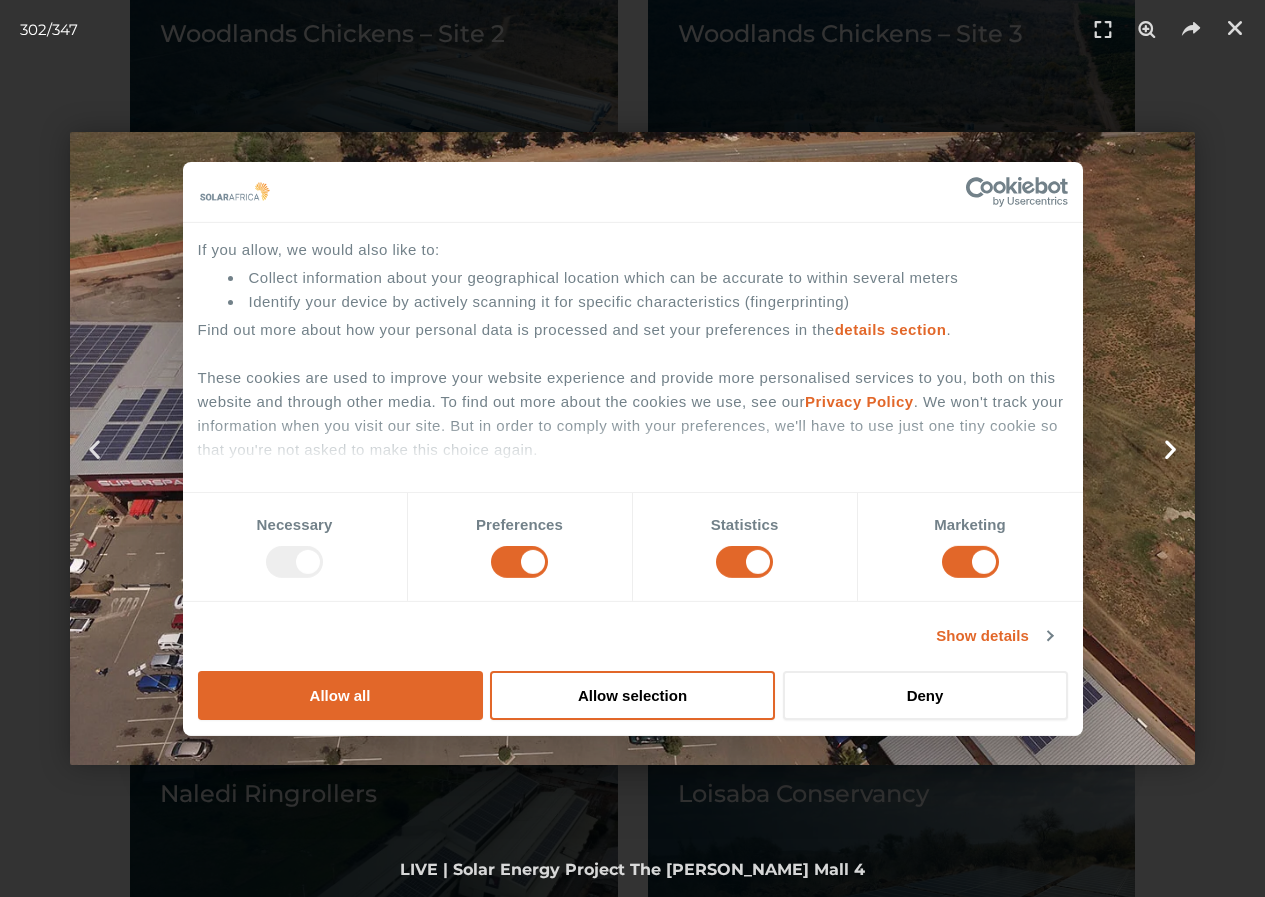 click at bounding box center [1170, 448] 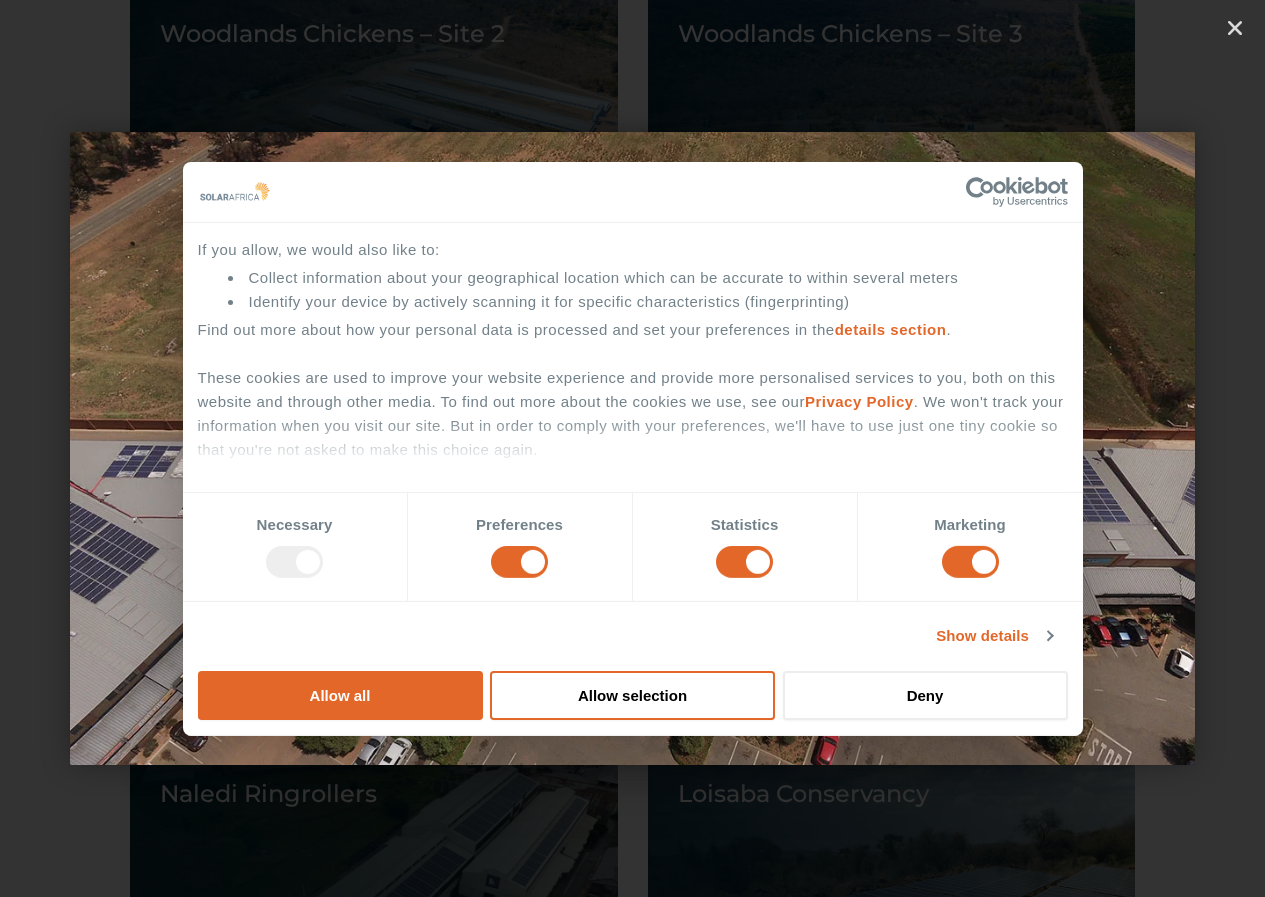 click at bounding box center [1170, 448] 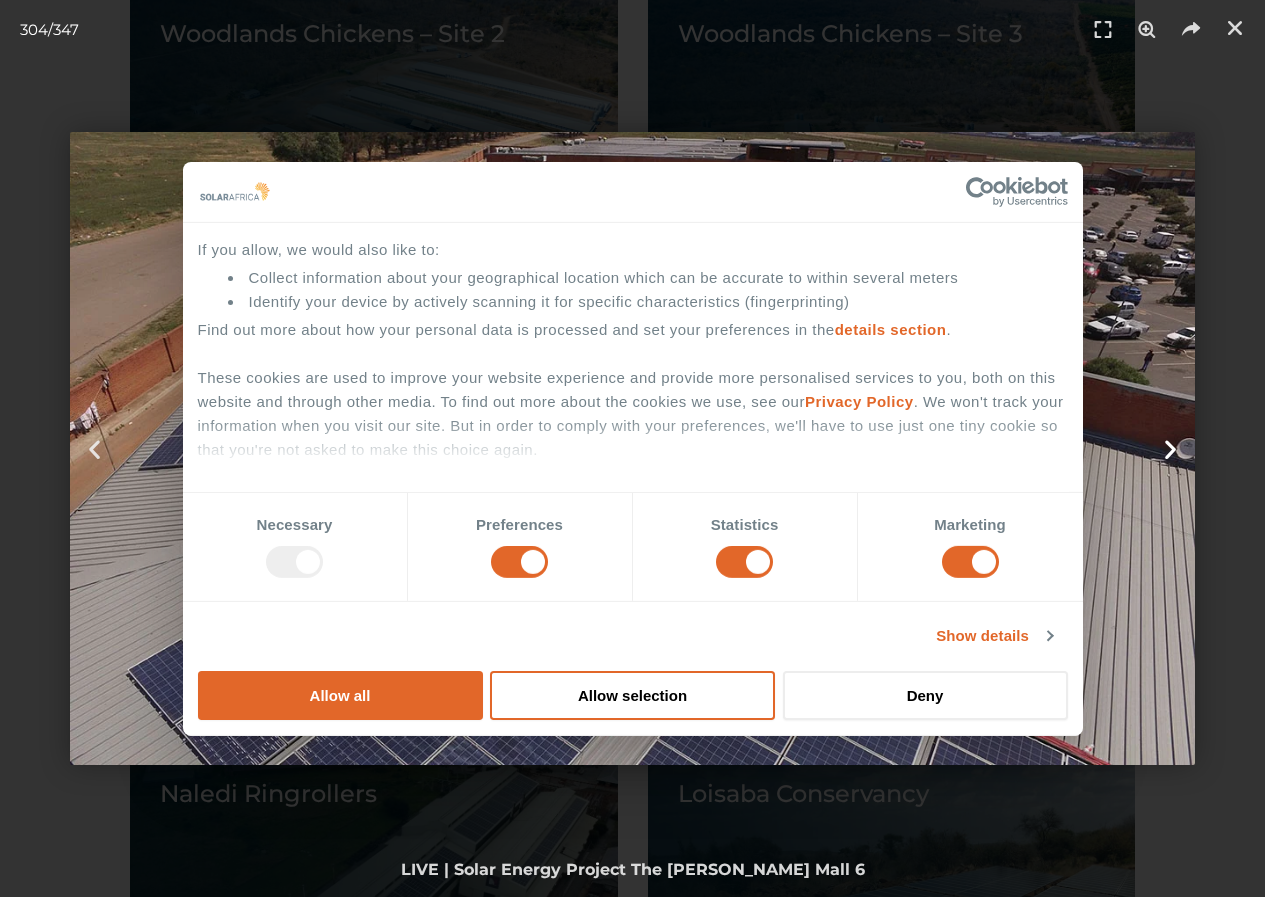 click at bounding box center [1170, 448] 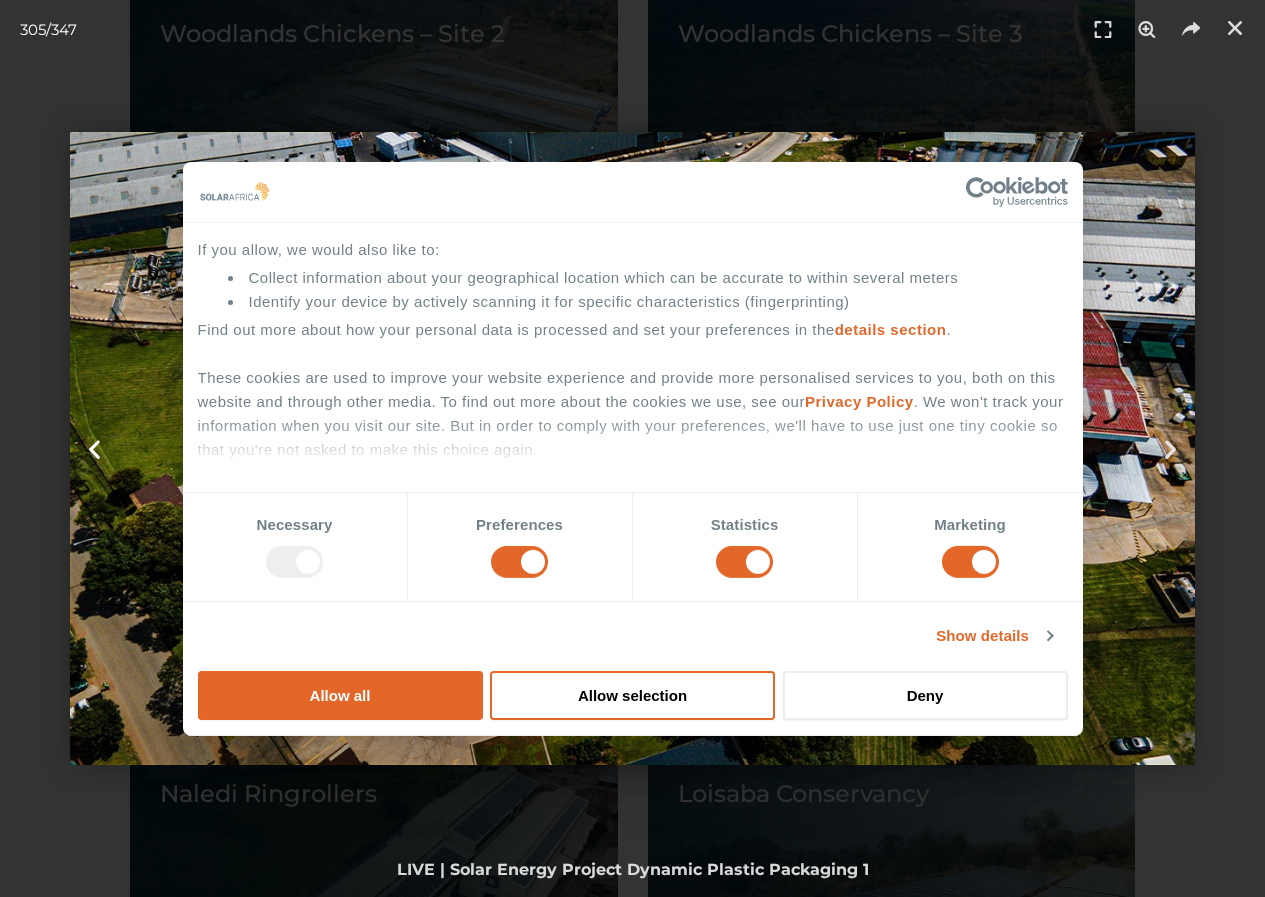 click at bounding box center [94, 448] 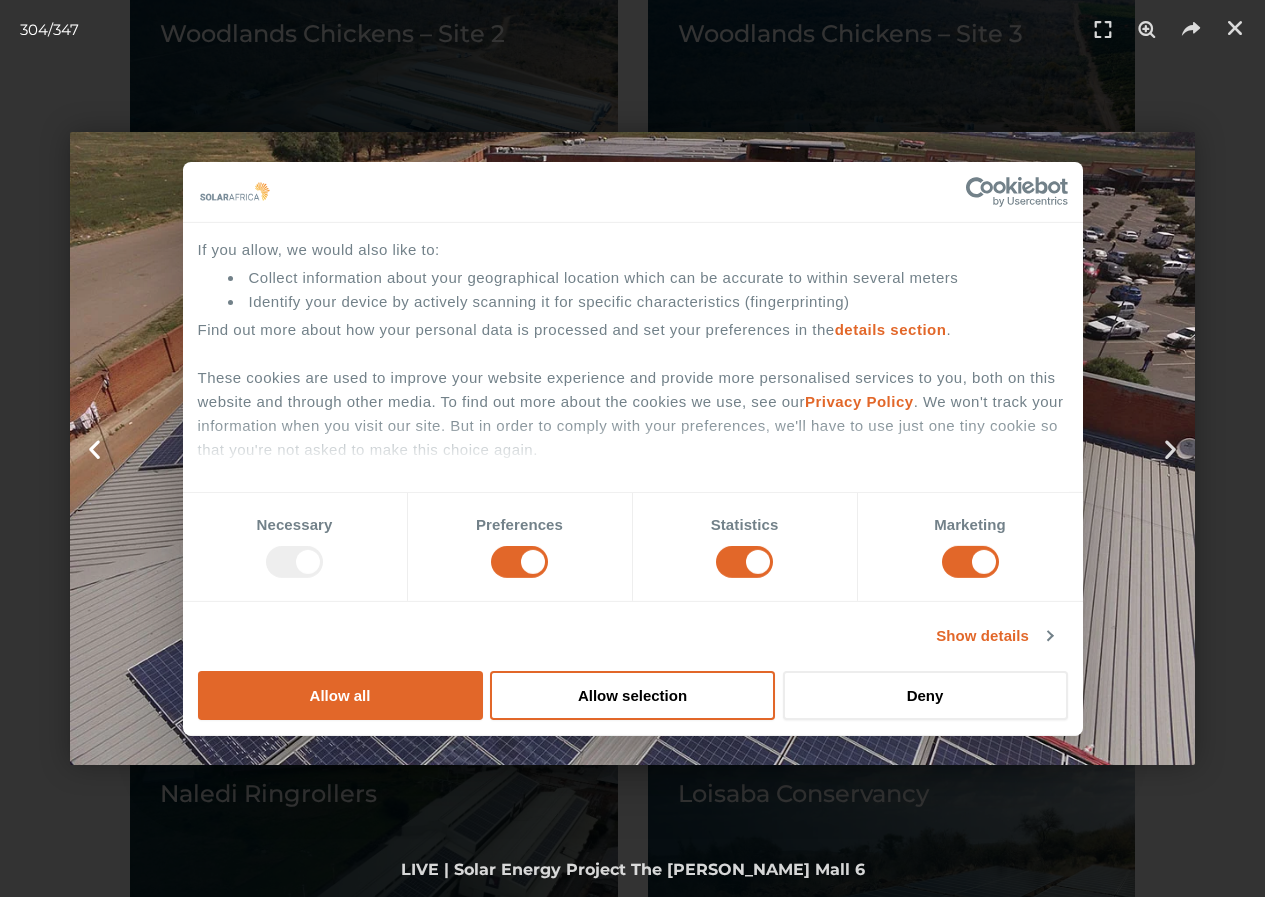 click at bounding box center [94, 448] 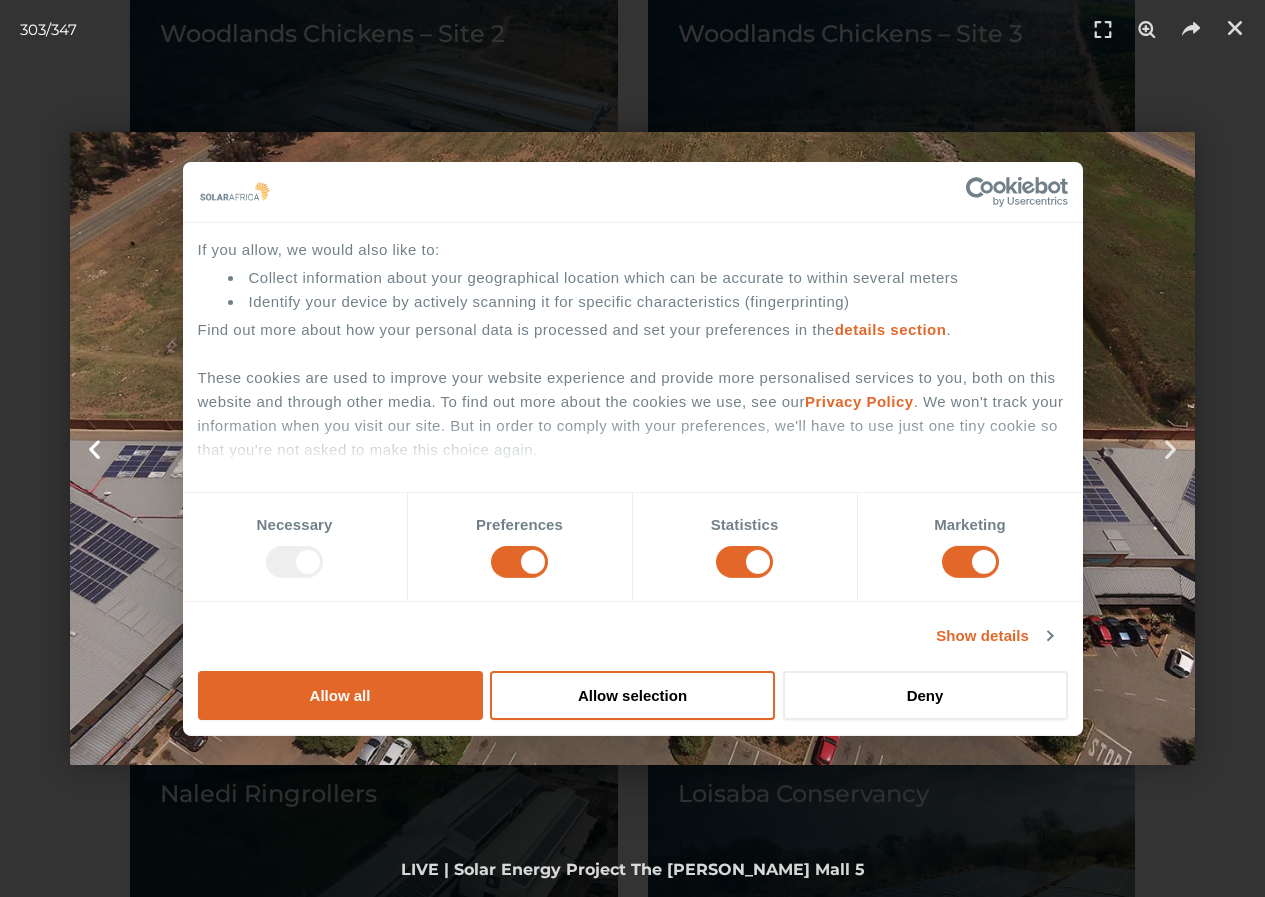 click at bounding box center (94, 448) 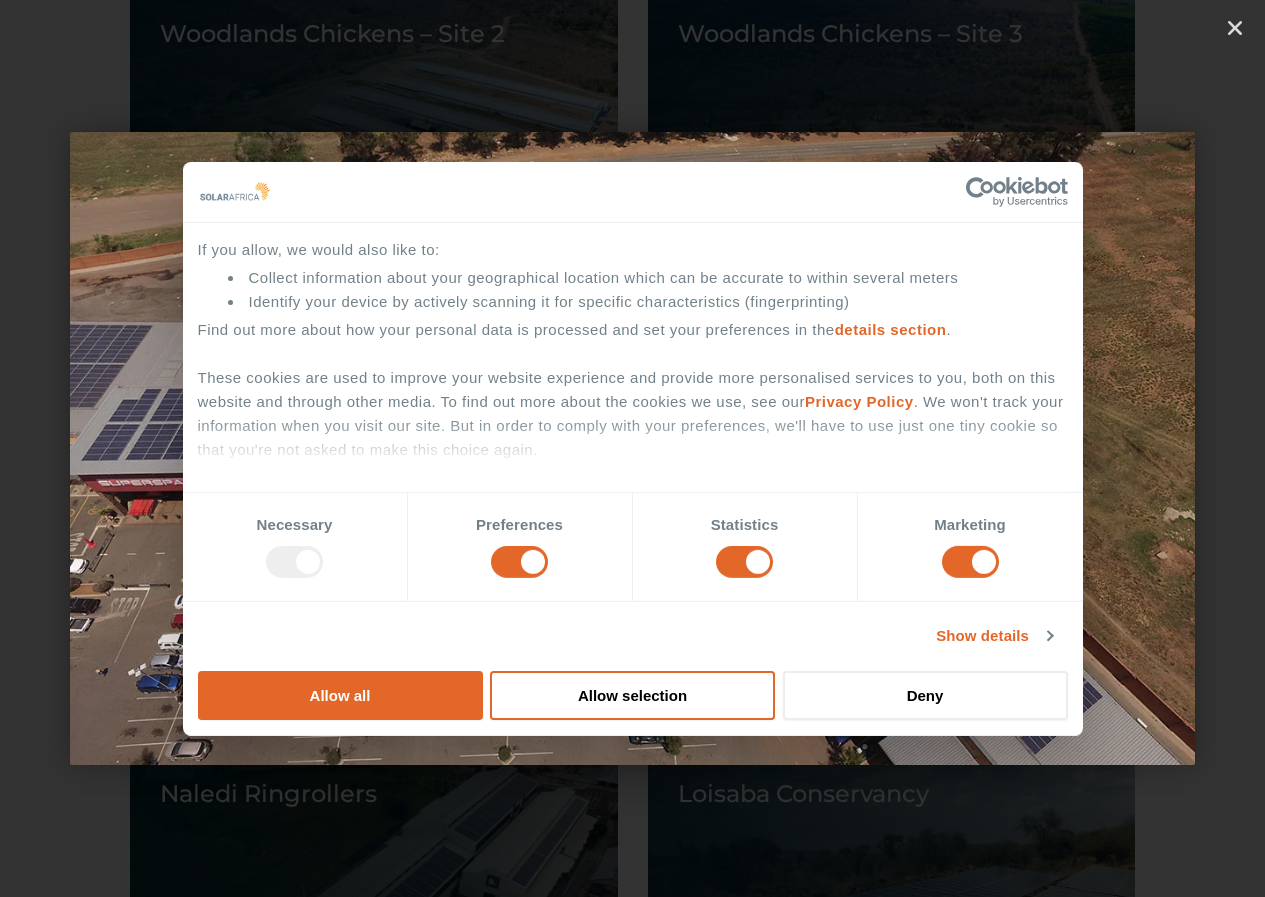 click at bounding box center (94, 448) 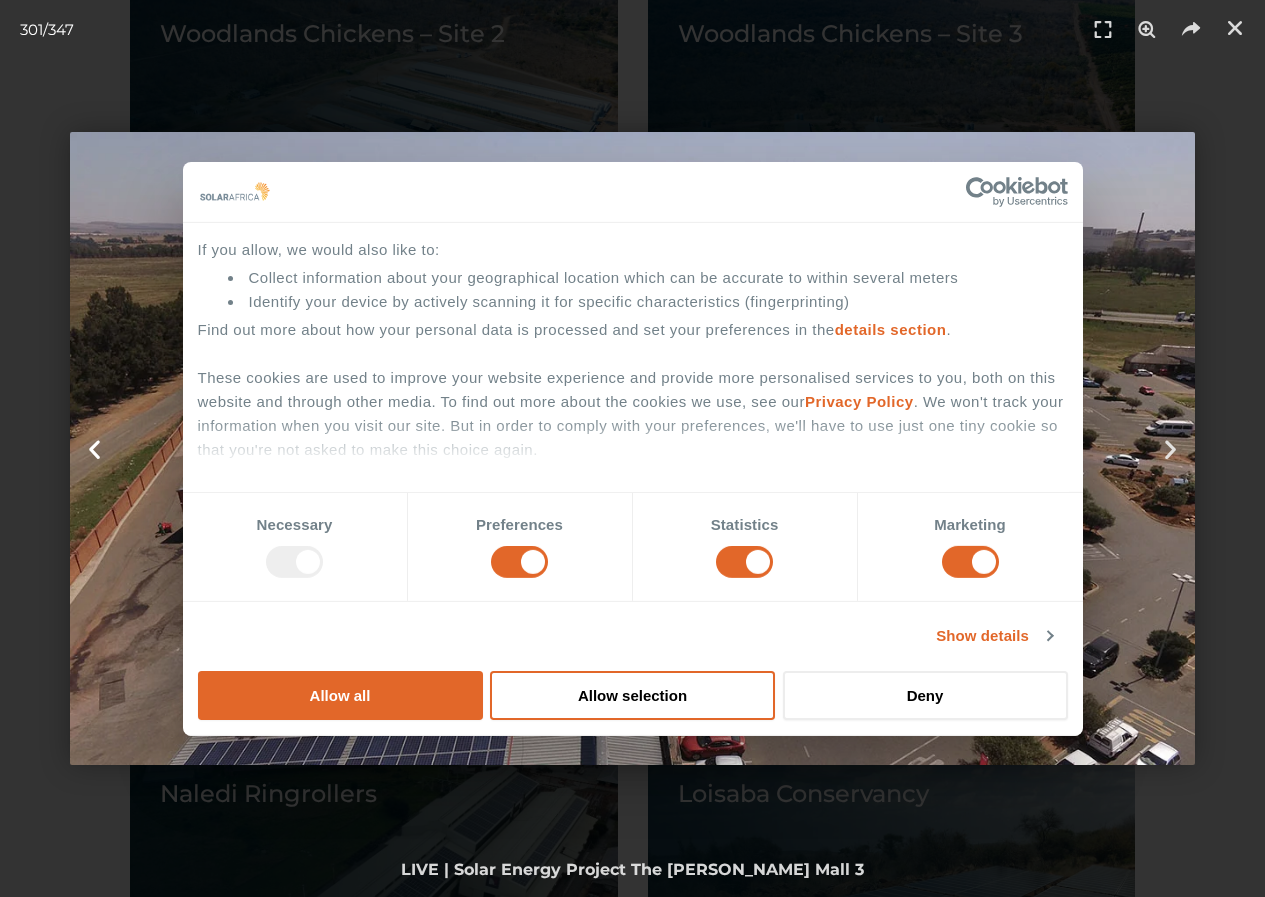 click at bounding box center (94, 448) 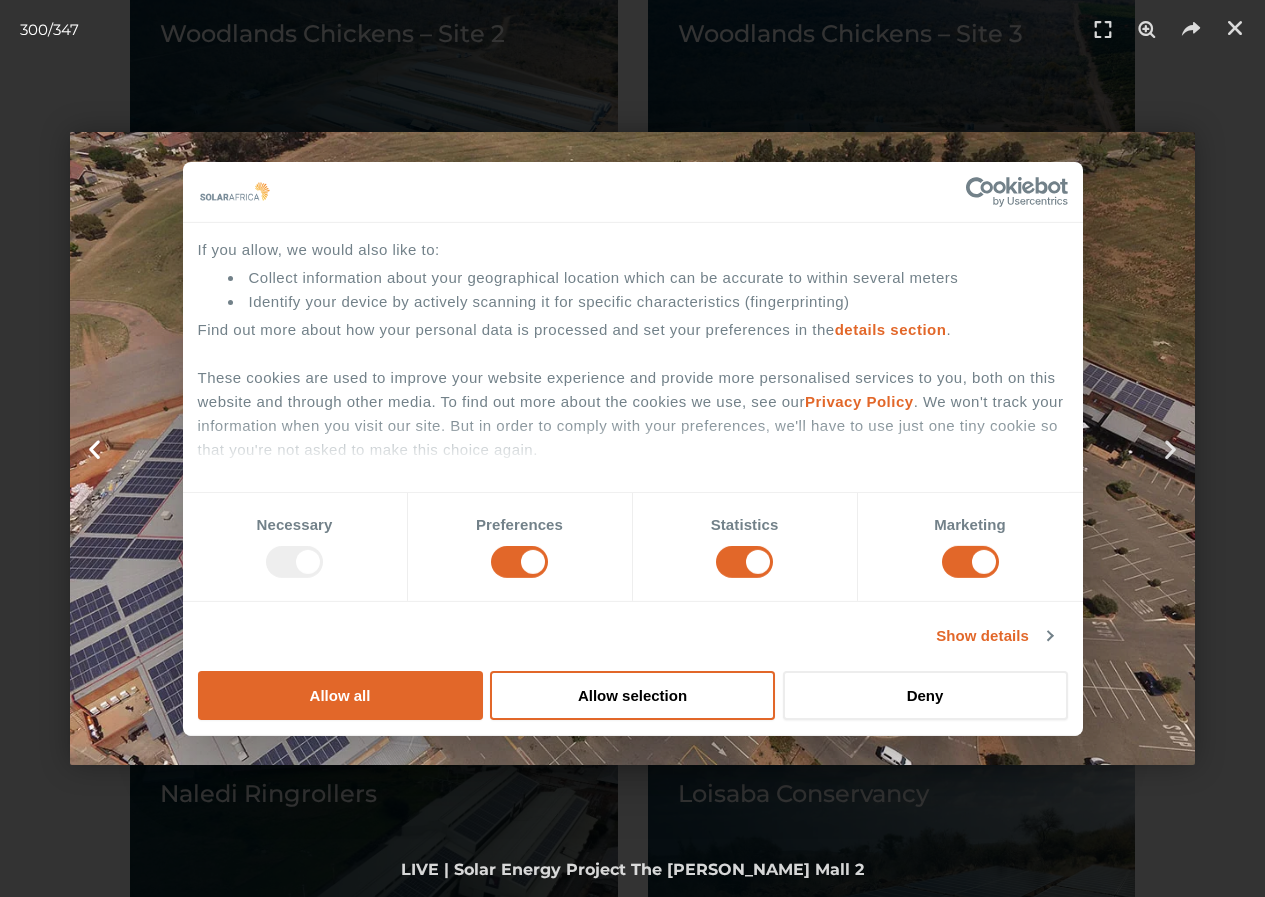 click at bounding box center [94, 448] 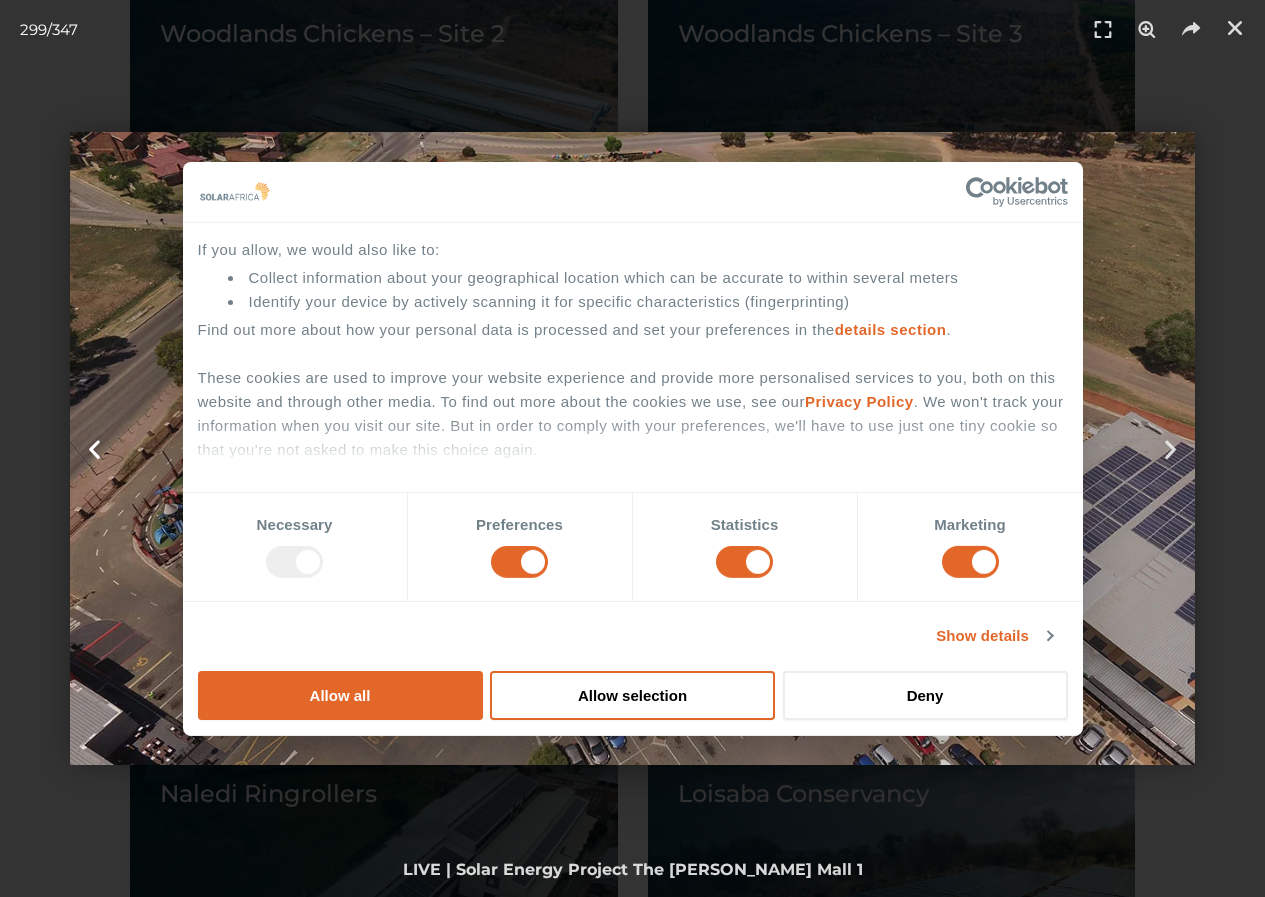 click at bounding box center [94, 448] 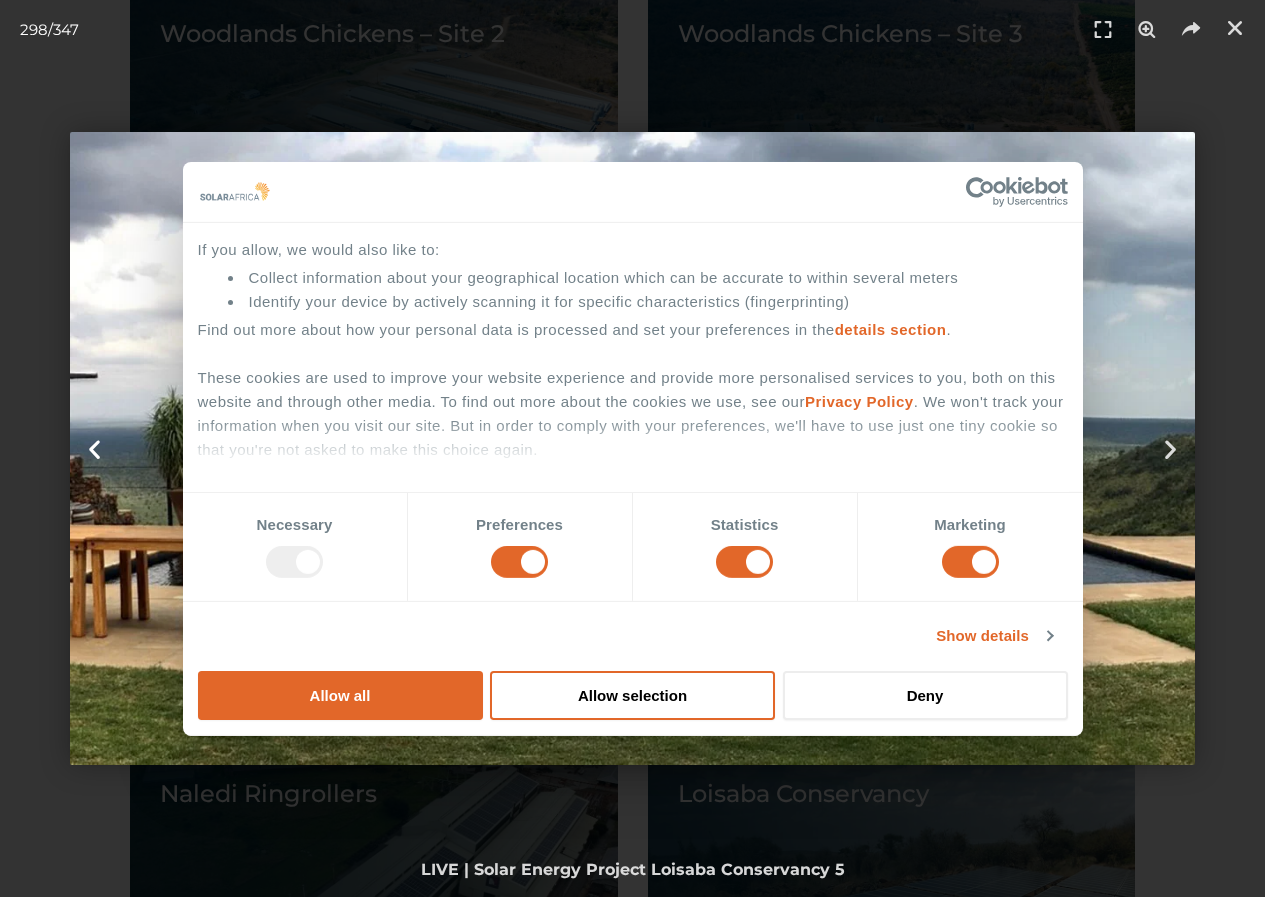 click at bounding box center [94, 448] 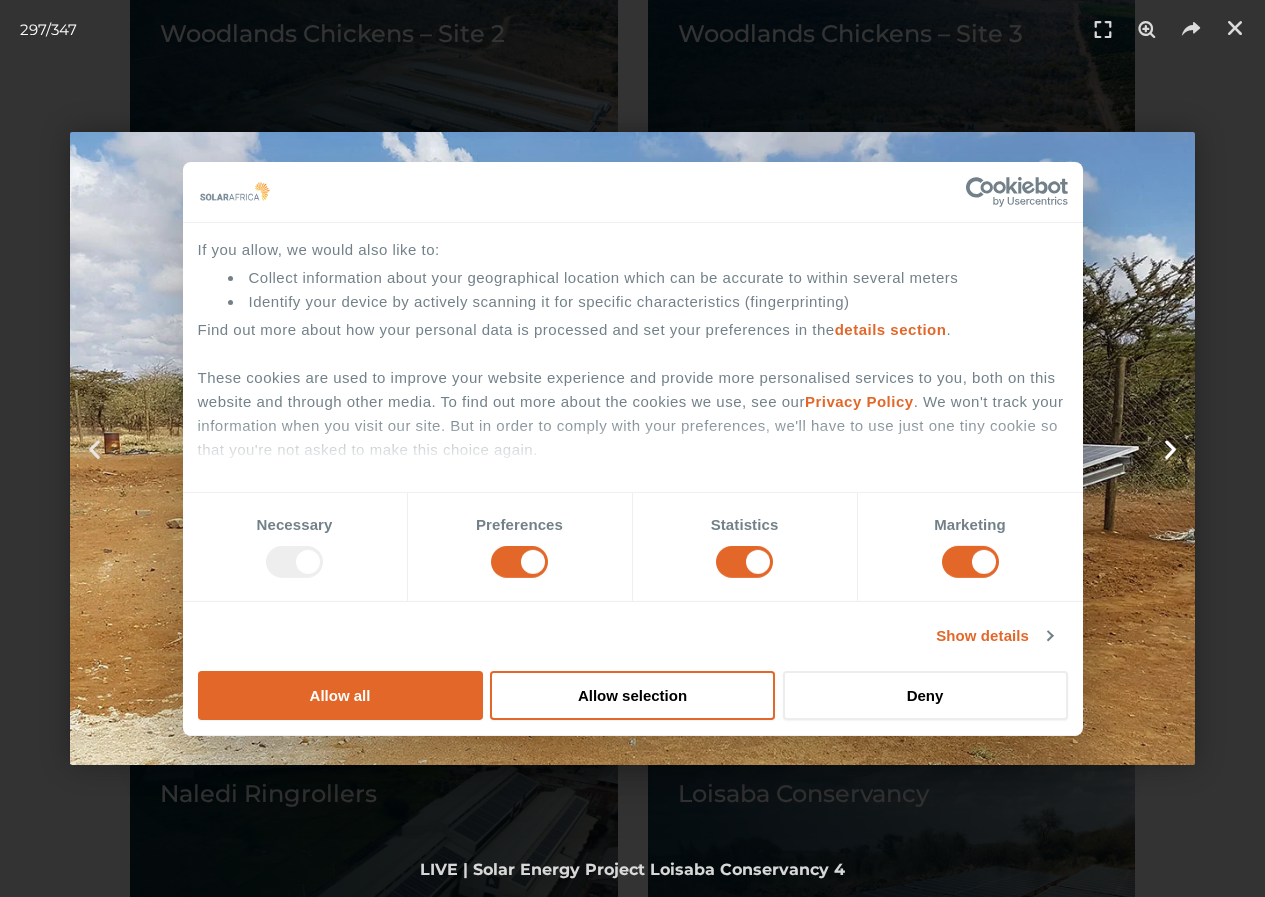 click at bounding box center [1170, 448] 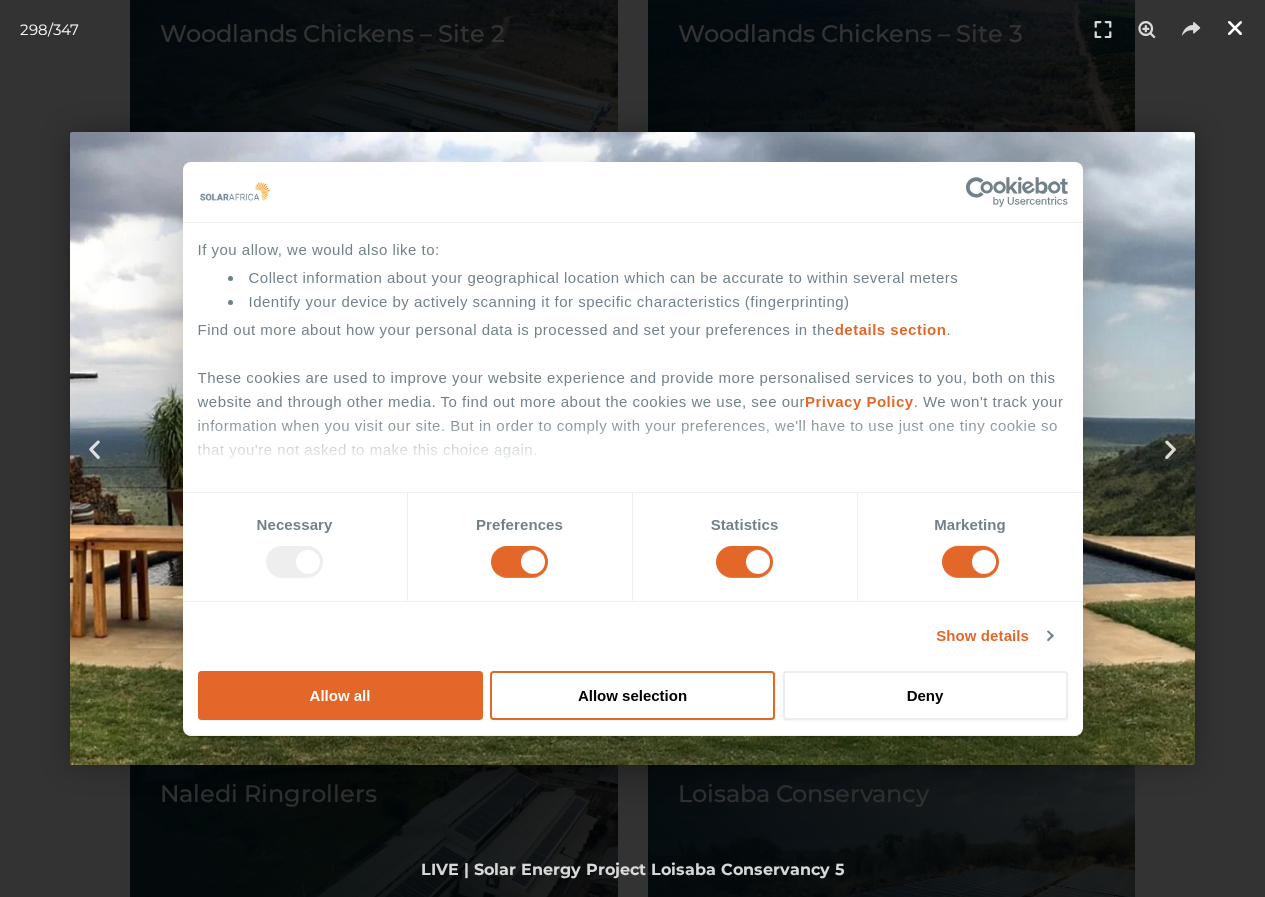 click at bounding box center (1235, 28) 